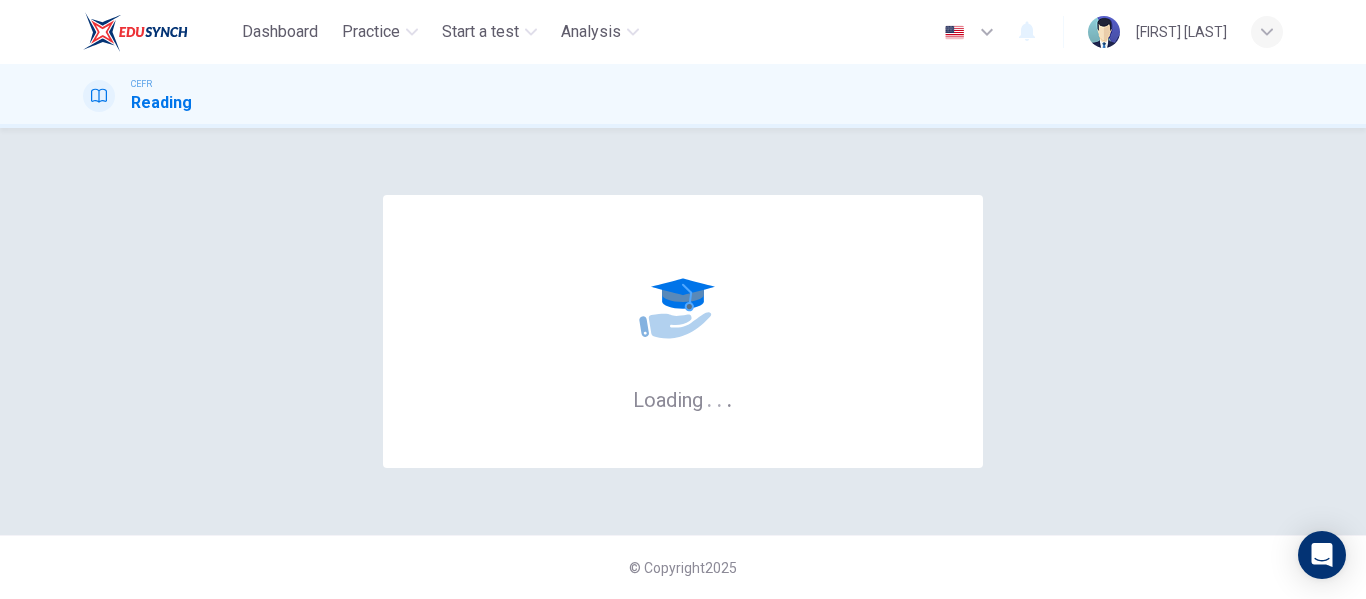 scroll, scrollTop: 0, scrollLeft: 0, axis: both 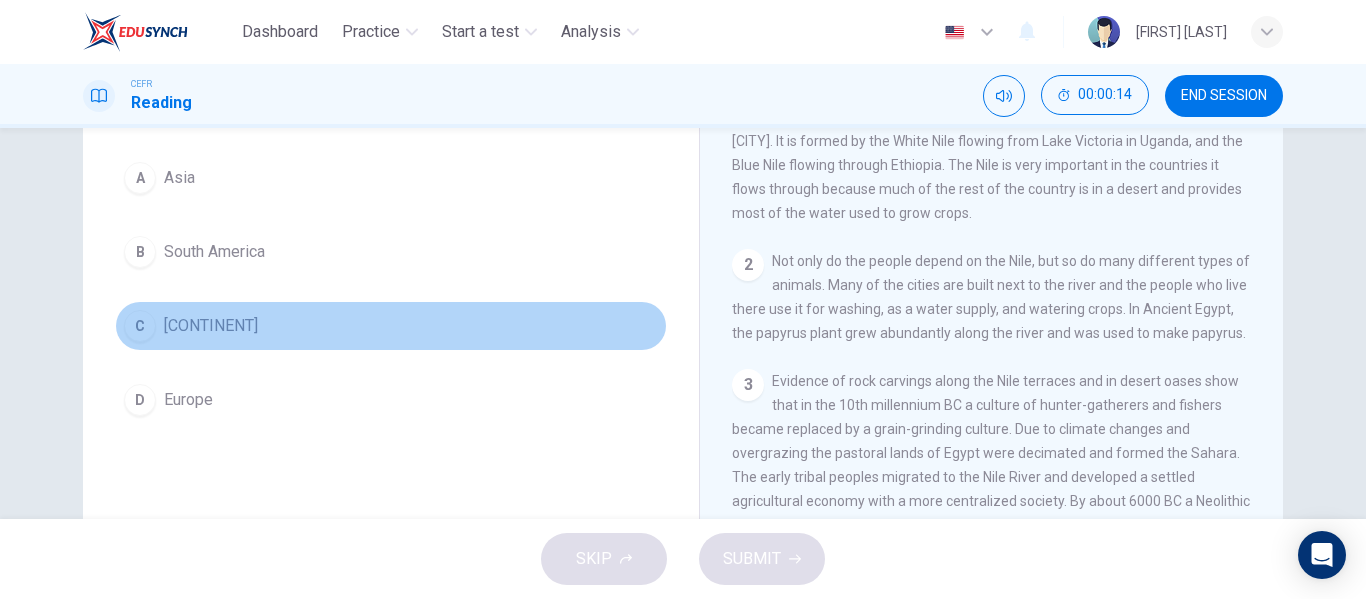 click on "[CONTINENT]" at bounding box center (179, 178) 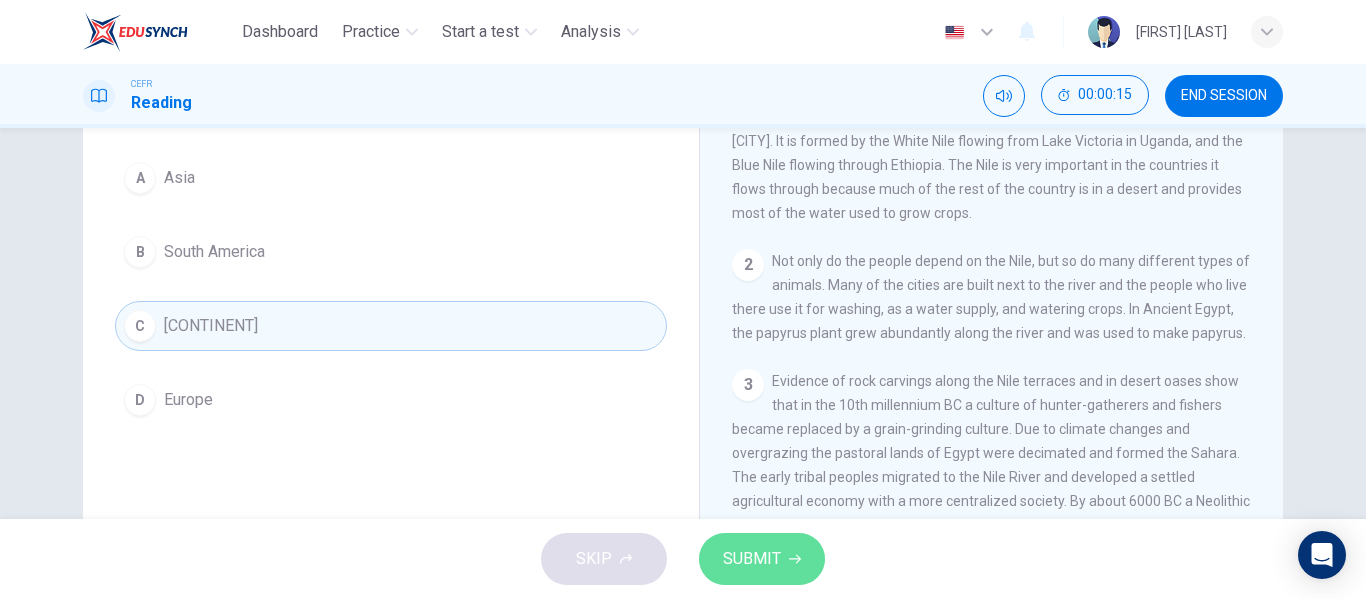 click on "SUBMIT" at bounding box center [762, 559] 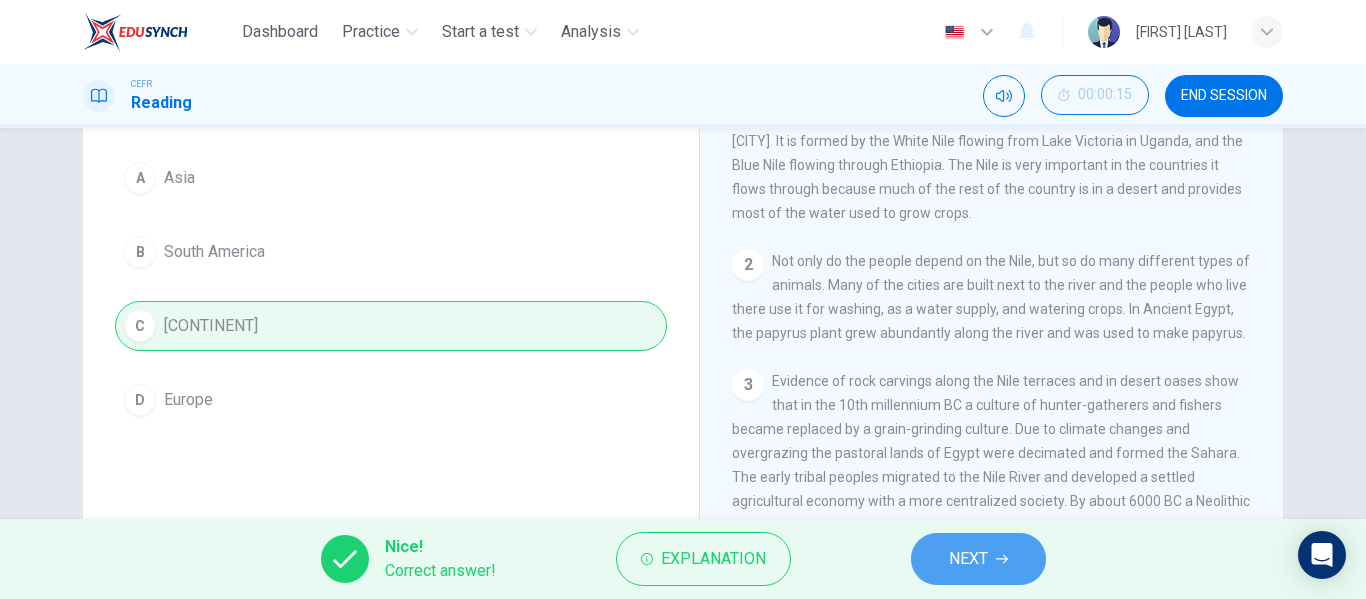 click on "NEXT" at bounding box center [978, 559] 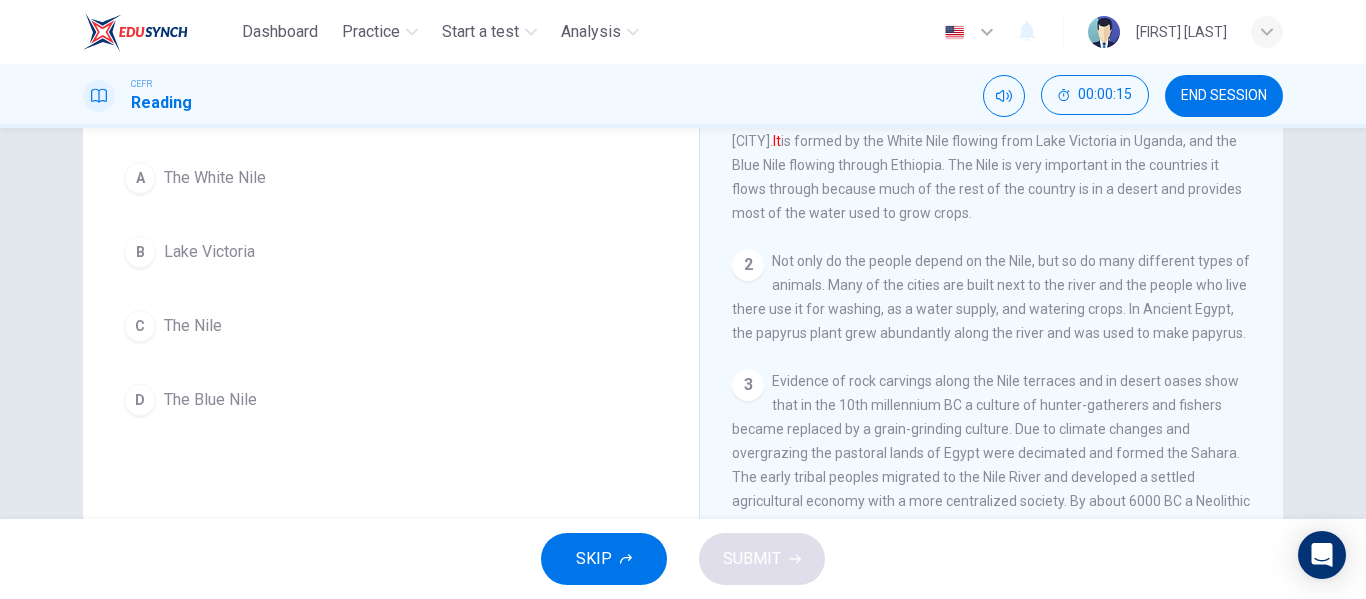 scroll, scrollTop: 0, scrollLeft: 0, axis: both 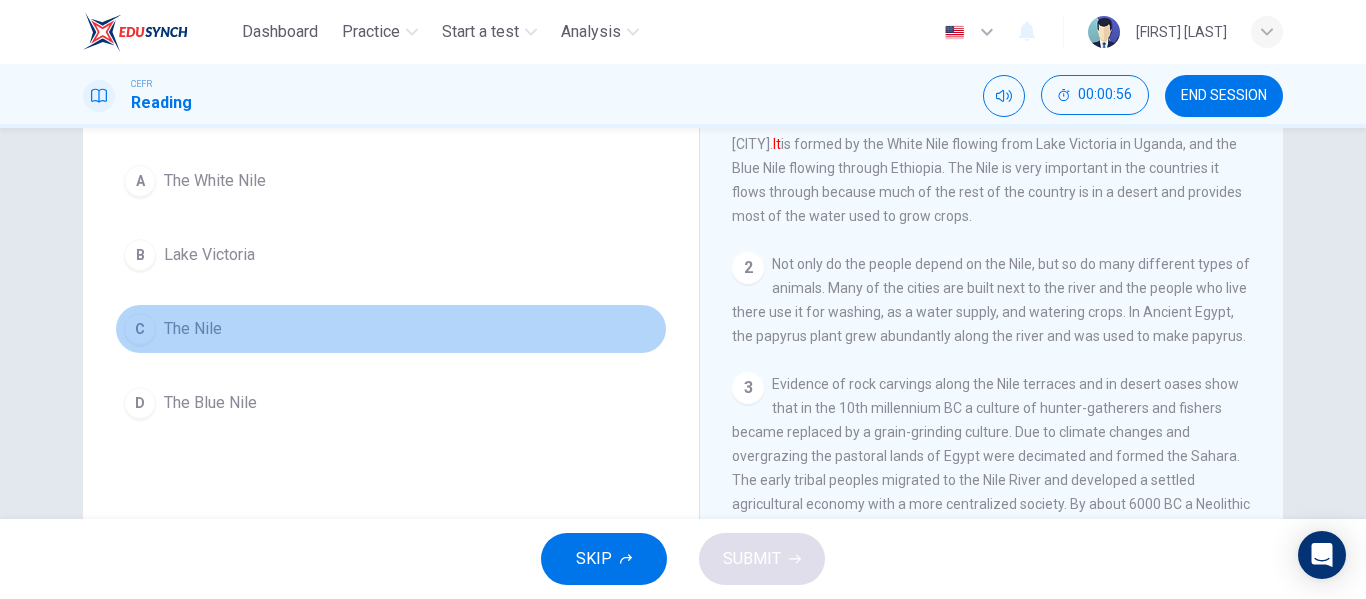 click on "C The Nile" at bounding box center (391, 329) 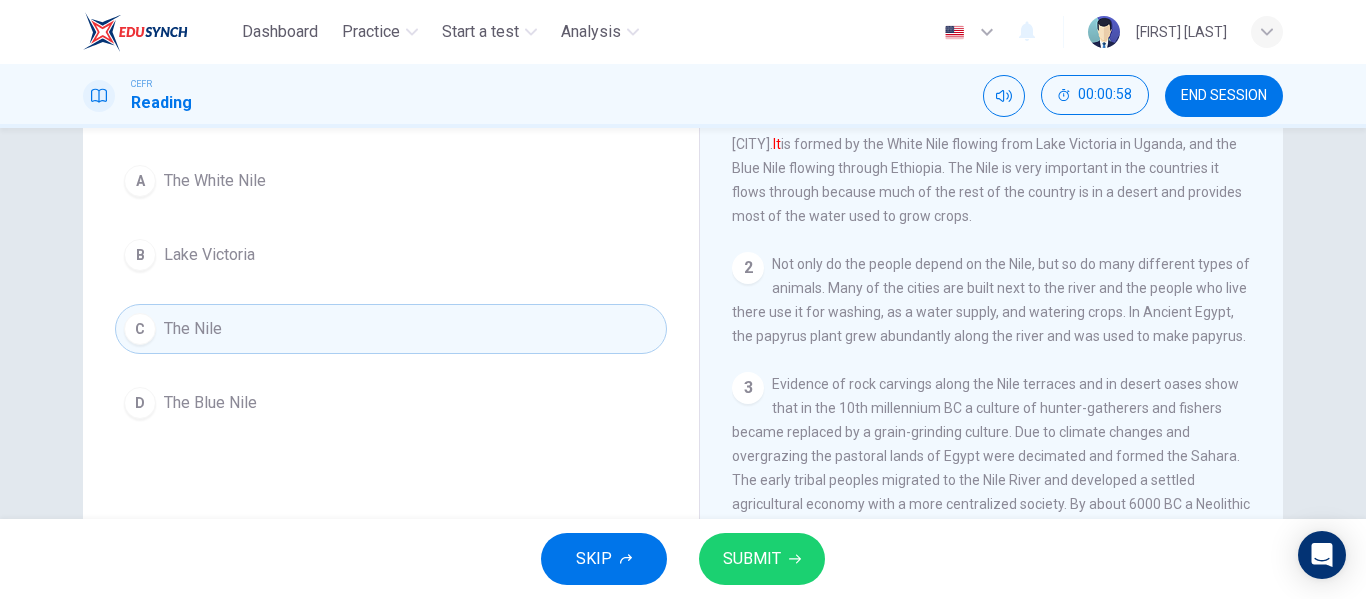 click on "SUBMIT" at bounding box center (762, 559) 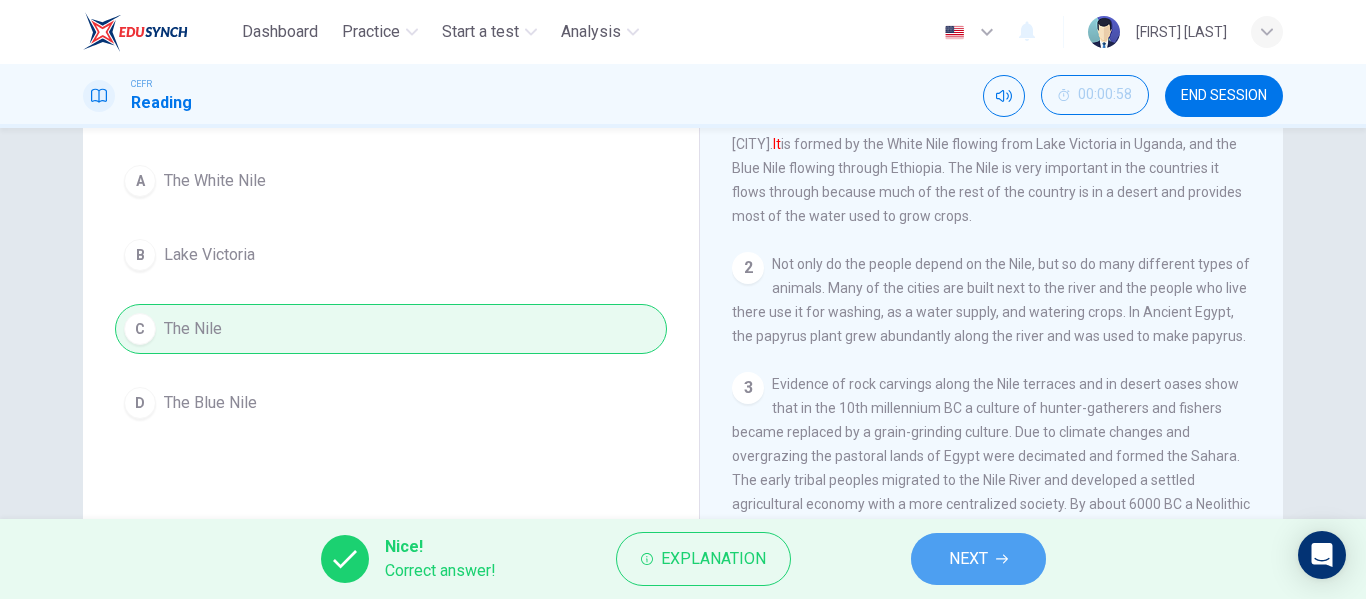 click on "NEXT" at bounding box center (978, 559) 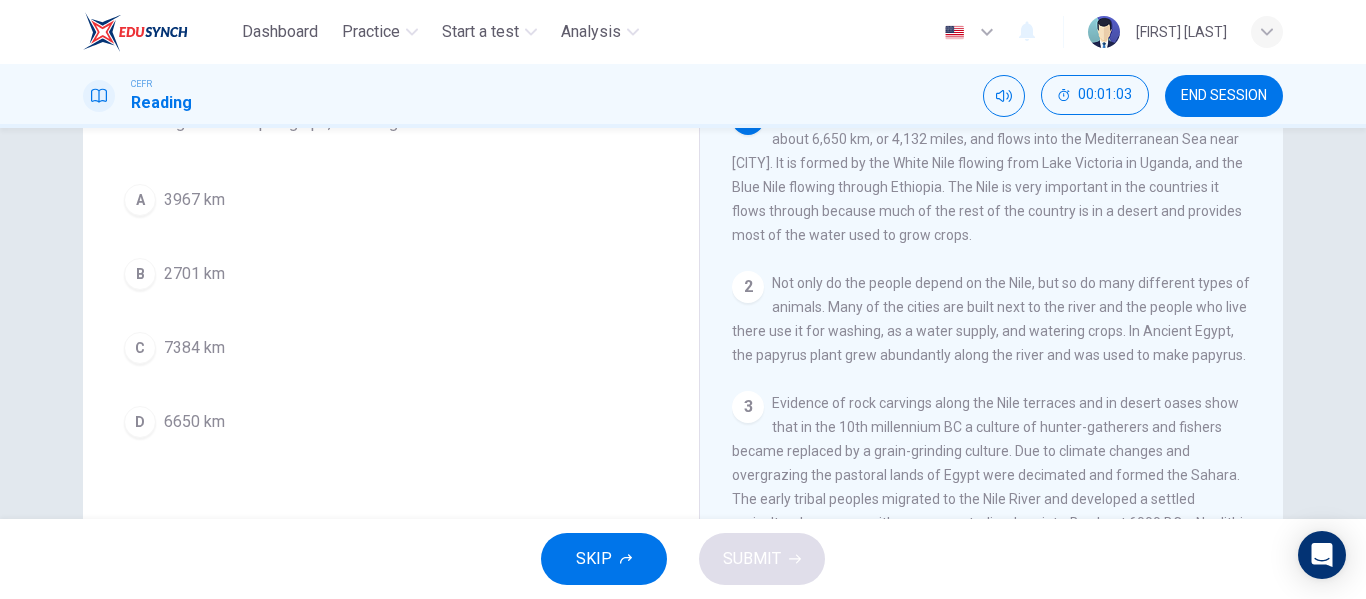scroll, scrollTop: 187, scrollLeft: 0, axis: vertical 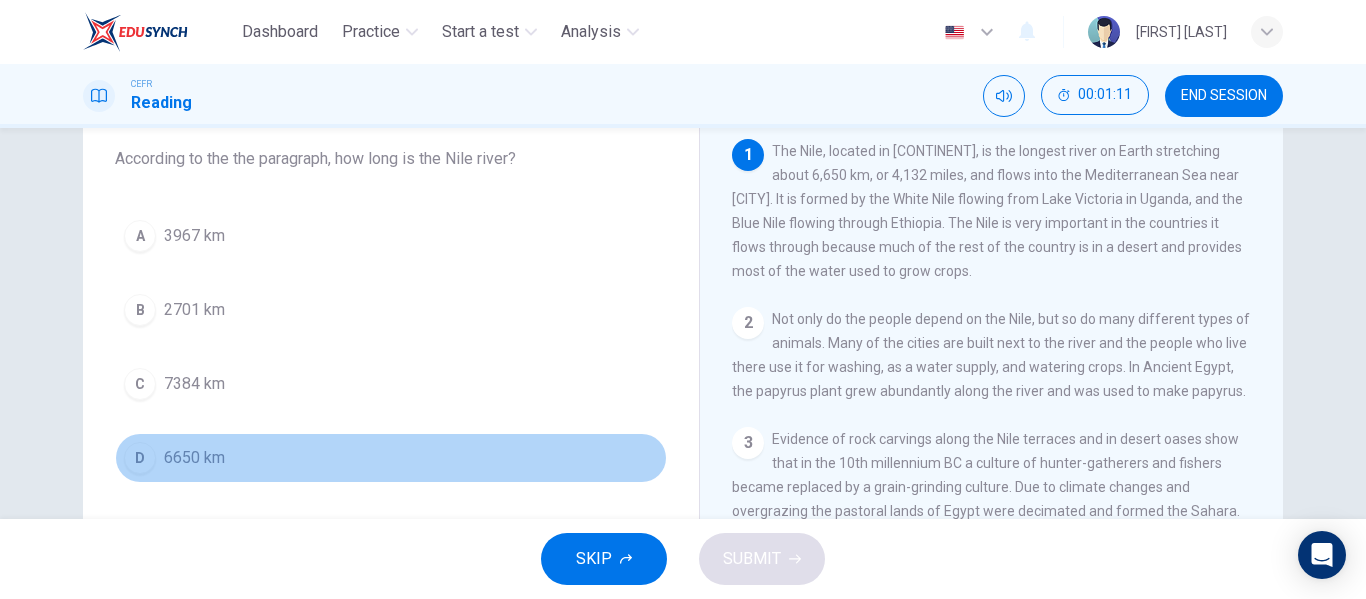 click on "D 6650 km" at bounding box center (391, 458) 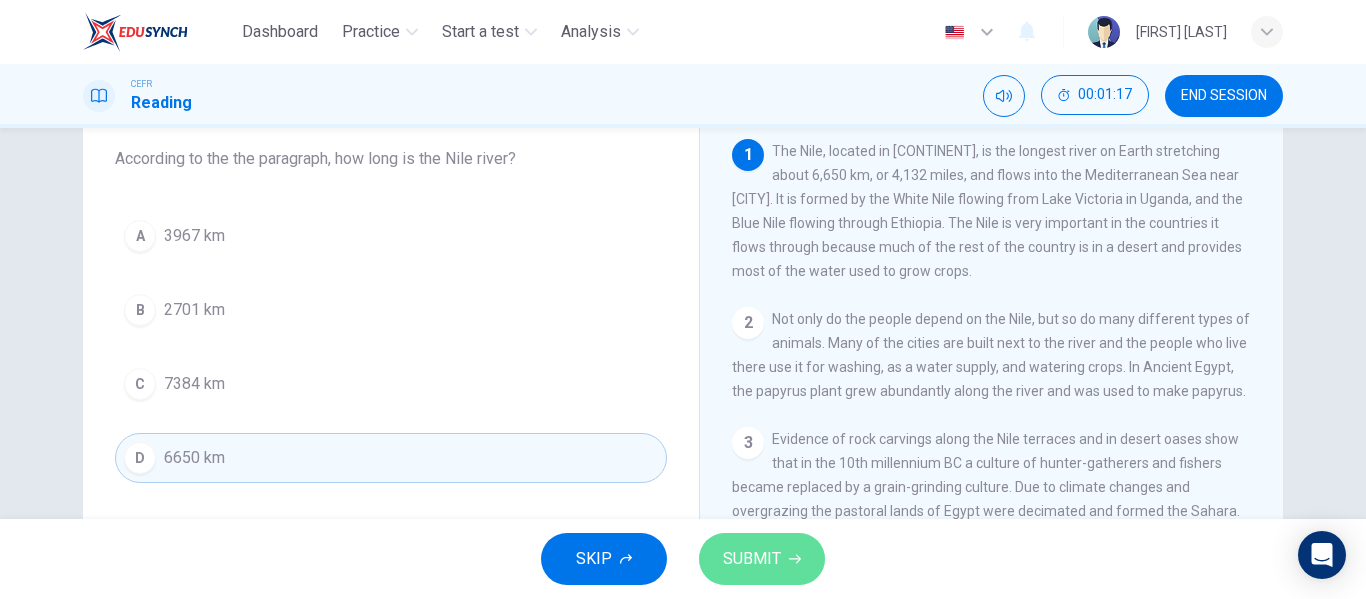 click on "SUBMIT" at bounding box center [752, 559] 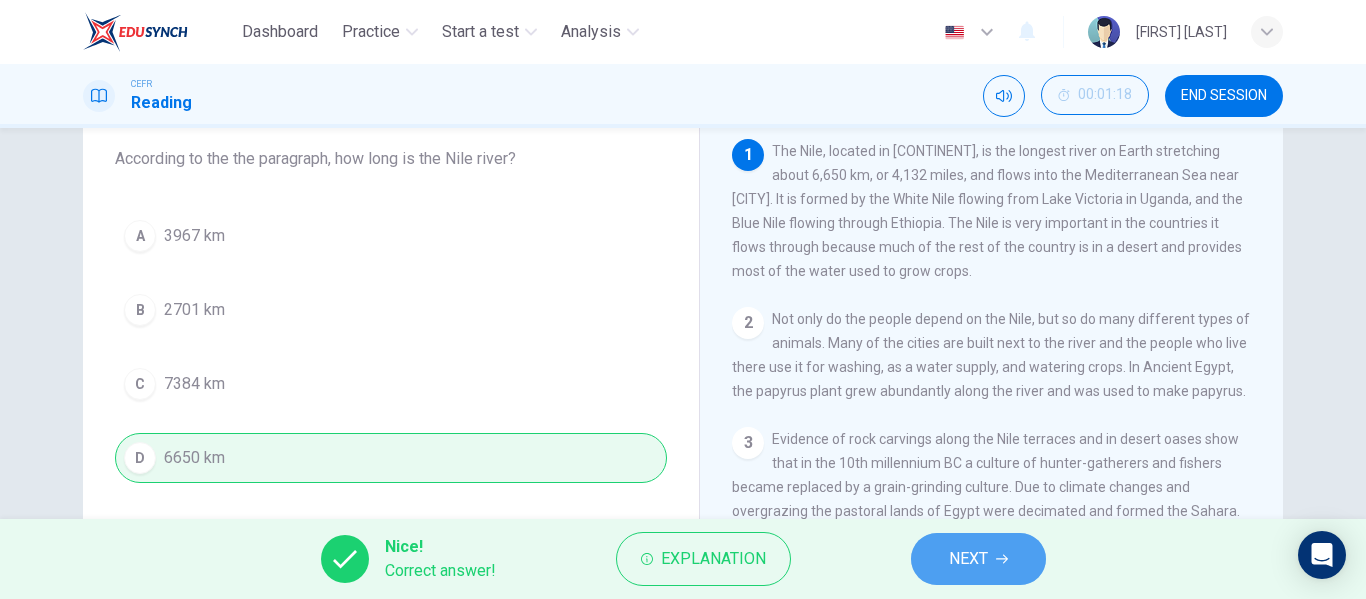 click on "NEXT" at bounding box center [978, 559] 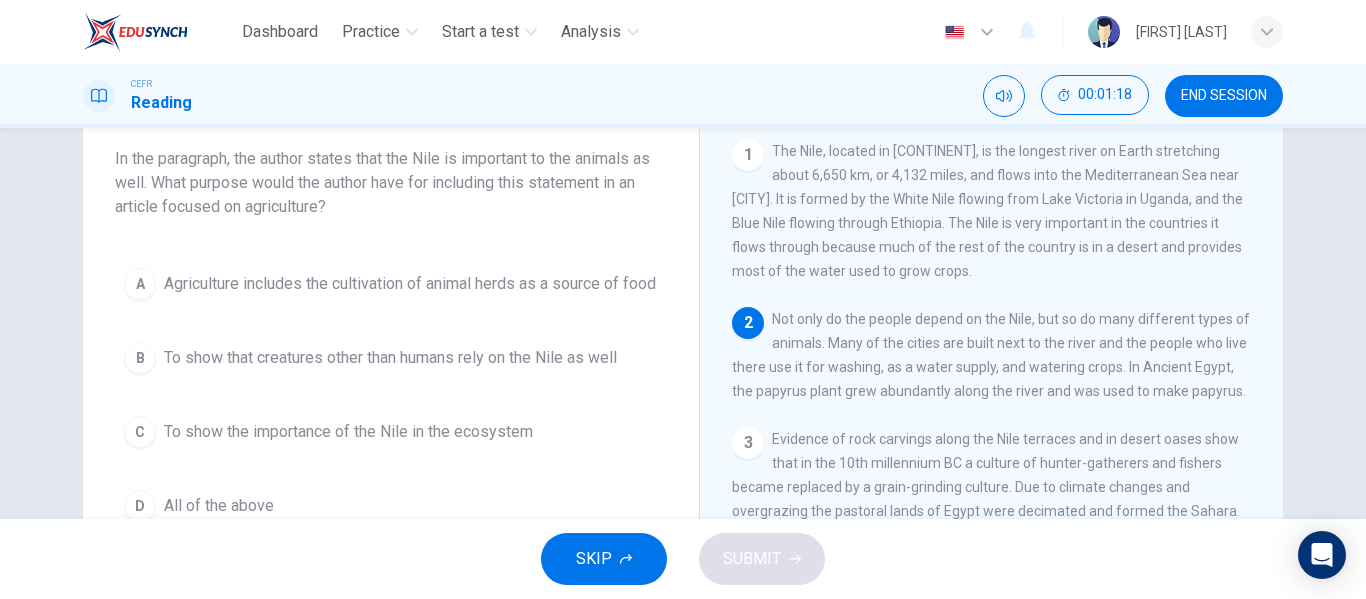 scroll, scrollTop: 5, scrollLeft: 0, axis: vertical 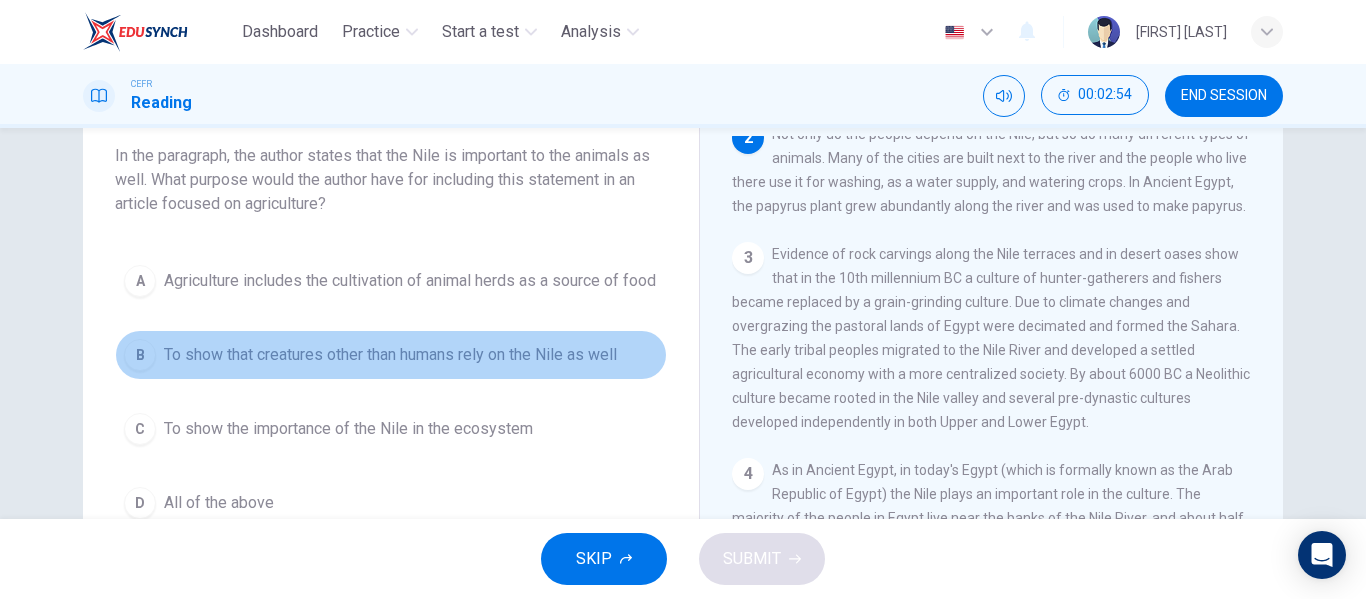 click on "To show that creatures other than humans rely on the Nile as well" at bounding box center (410, 281) 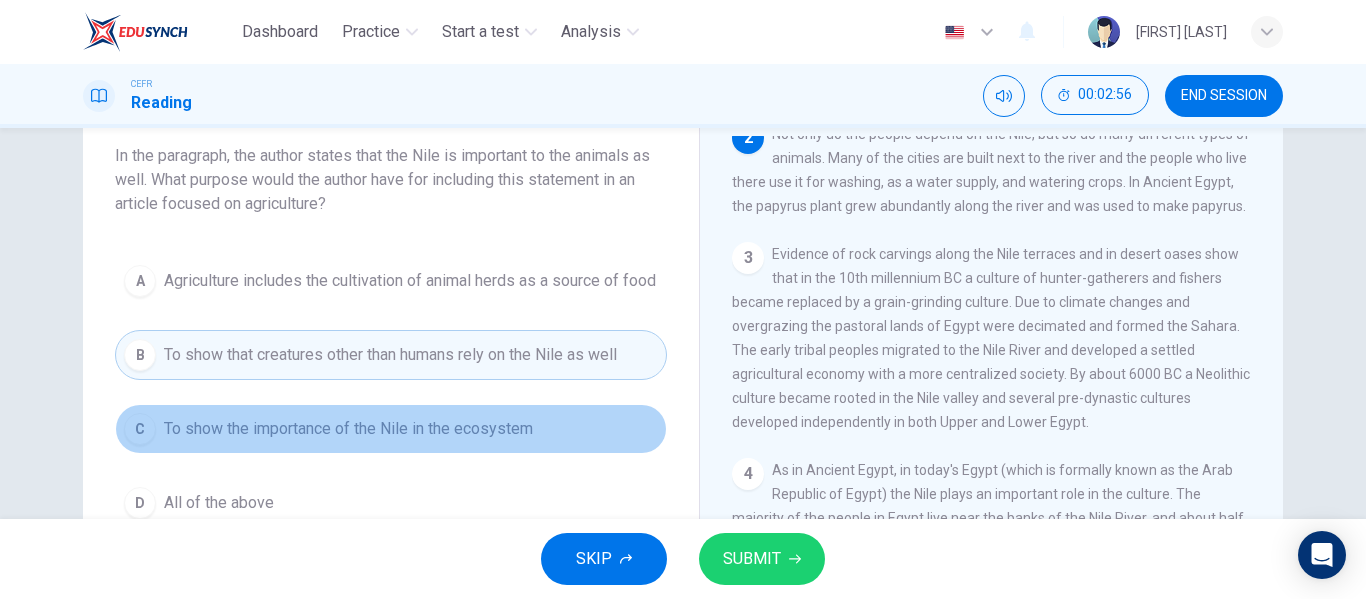 click on "C To show the importance of the Nile in the ecosystem" at bounding box center (391, 429) 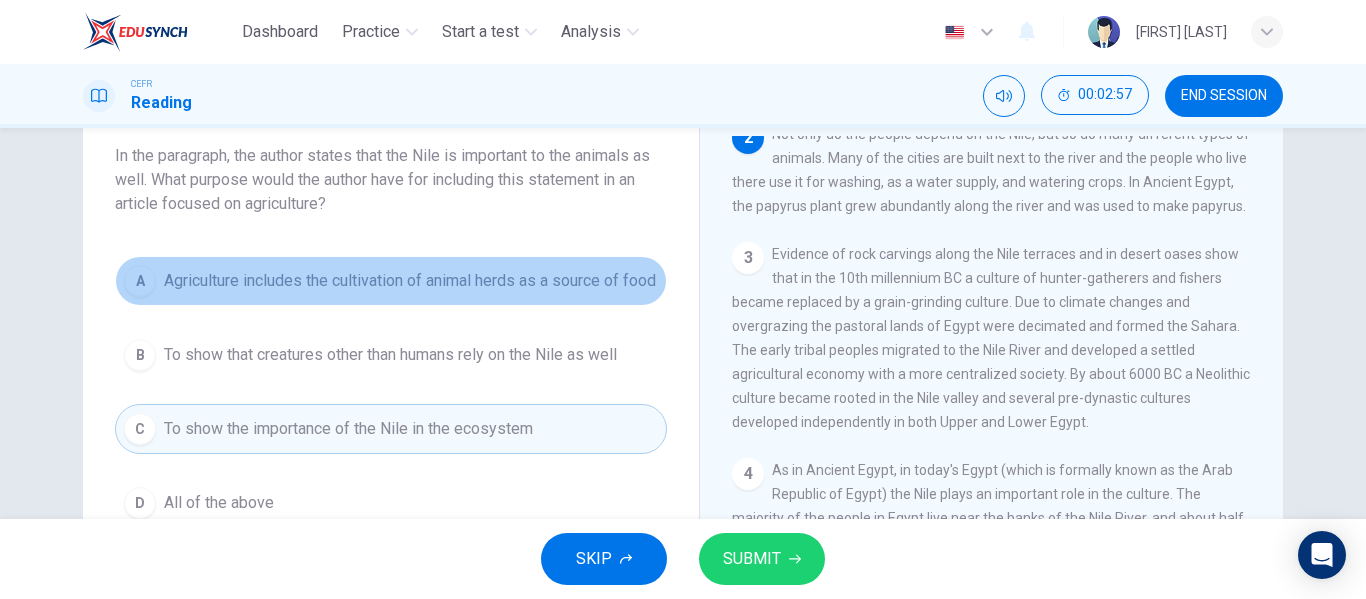 click on "Agriculture includes the cultivation of animal herds as a source of food" at bounding box center [410, 281] 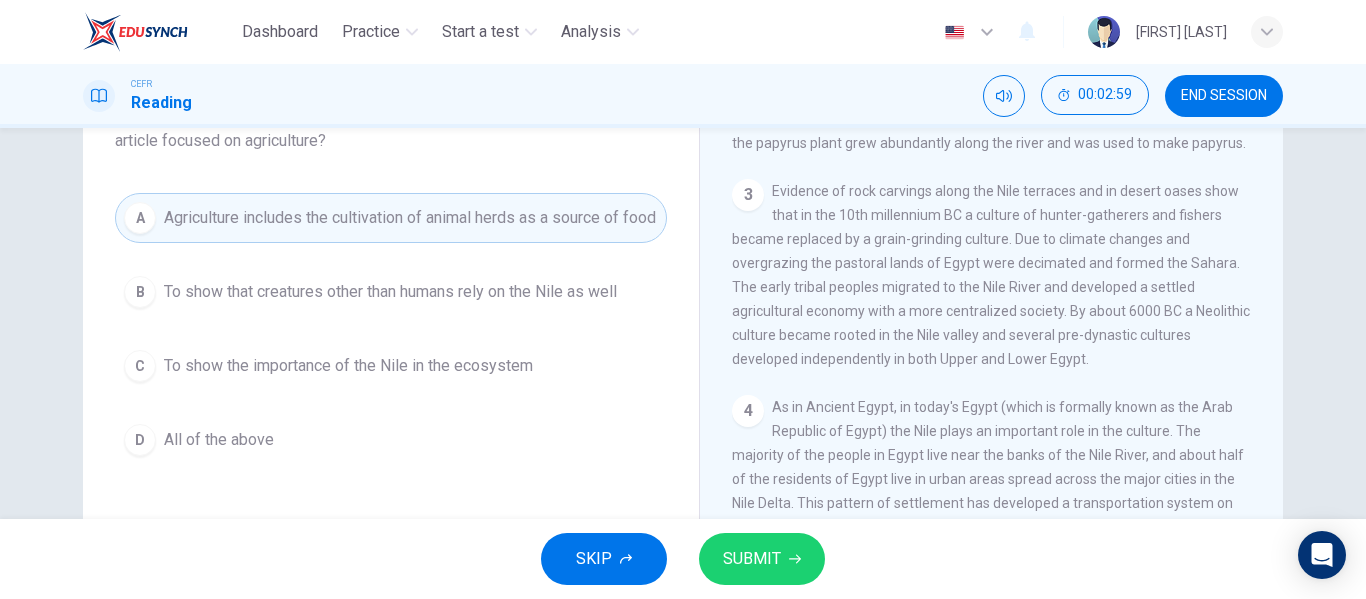 scroll, scrollTop: 184, scrollLeft: 0, axis: vertical 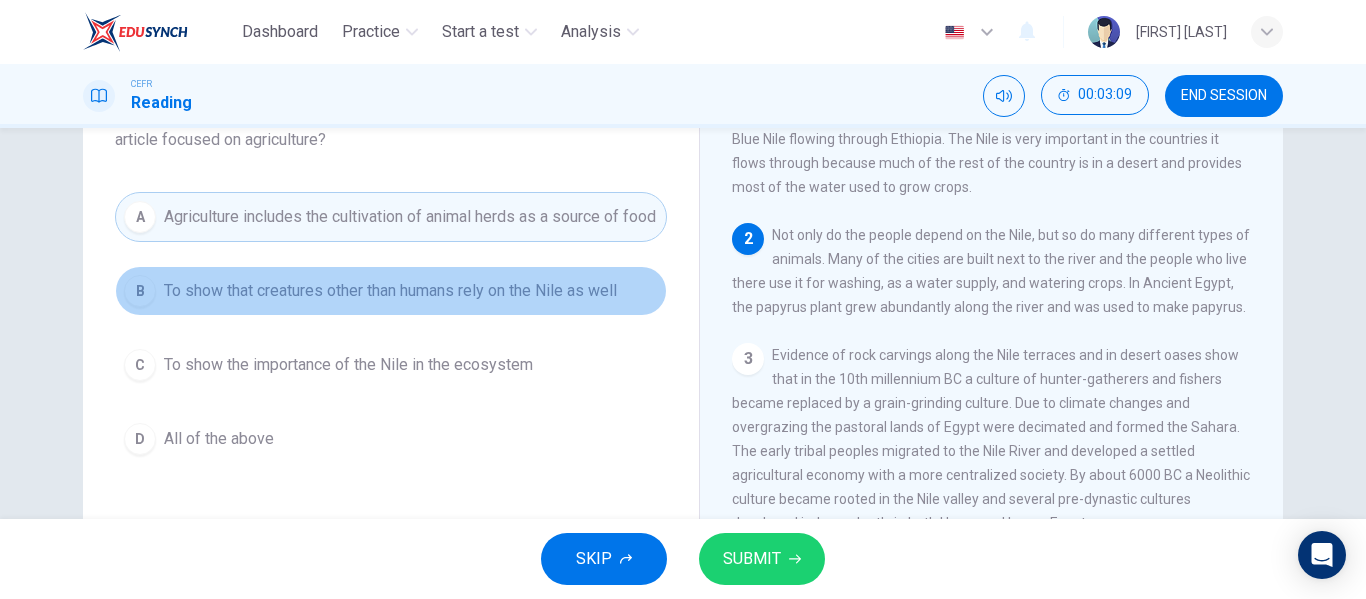 click on "To show that creatures other than humans rely on the Nile as well" at bounding box center [390, 291] 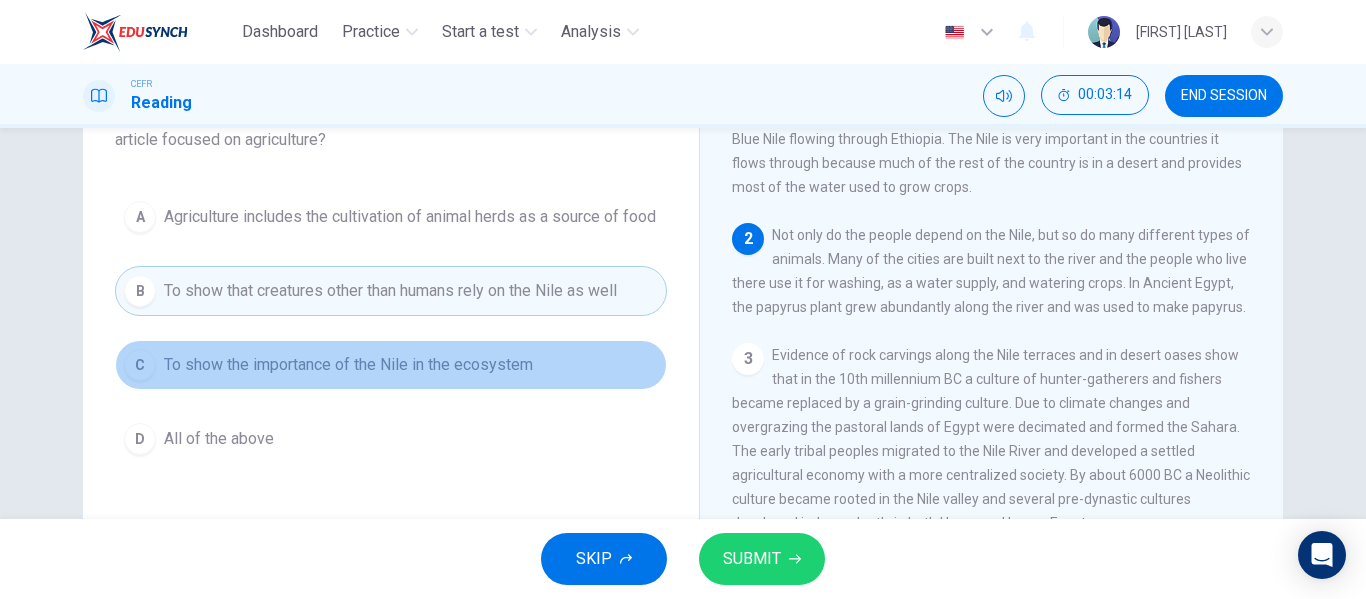 click on "To show the importance of the Nile in the ecosystem" at bounding box center [410, 217] 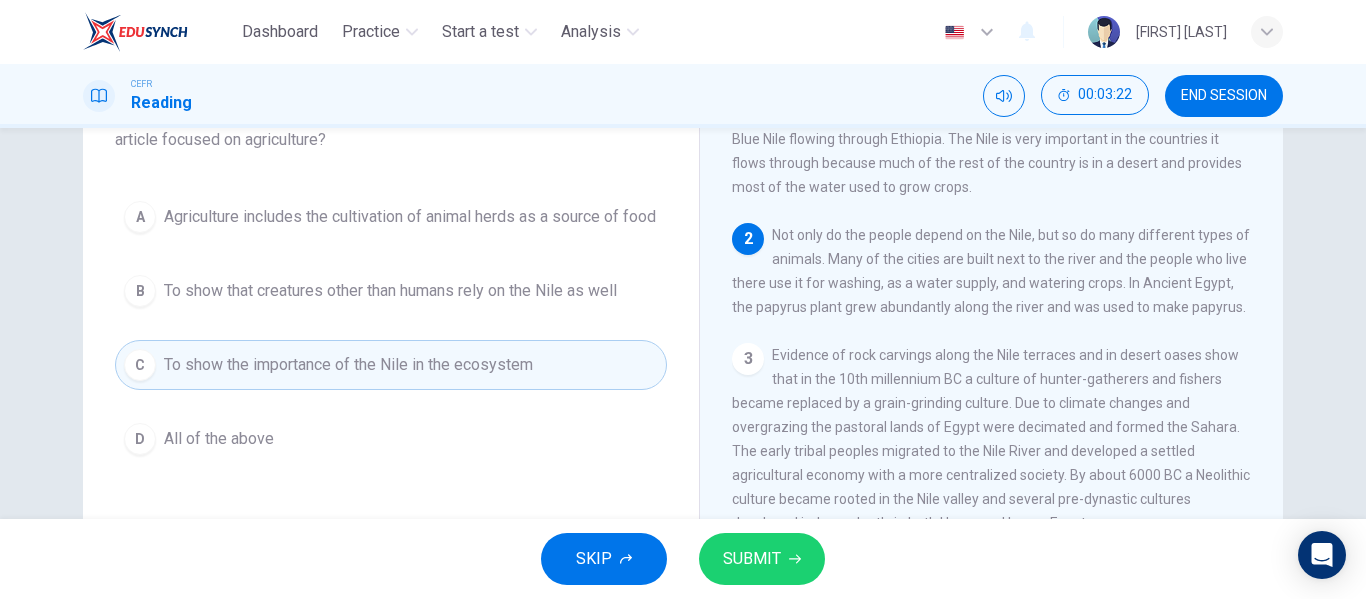 drag, startPoint x: 526, startPoint y: 277, endPoint x: 521, endPoint y: 307, distance: 30.413813 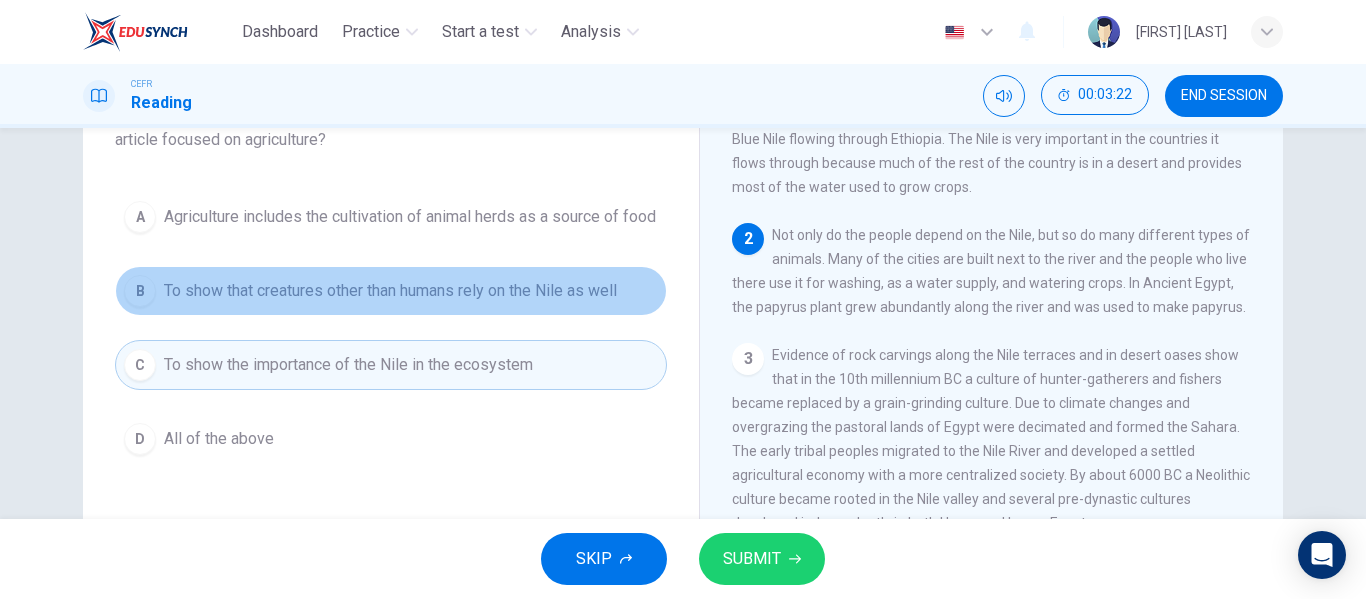 click on "To show that creatures other than humans rely on the Nile as well" at bounding box center [410, 217] 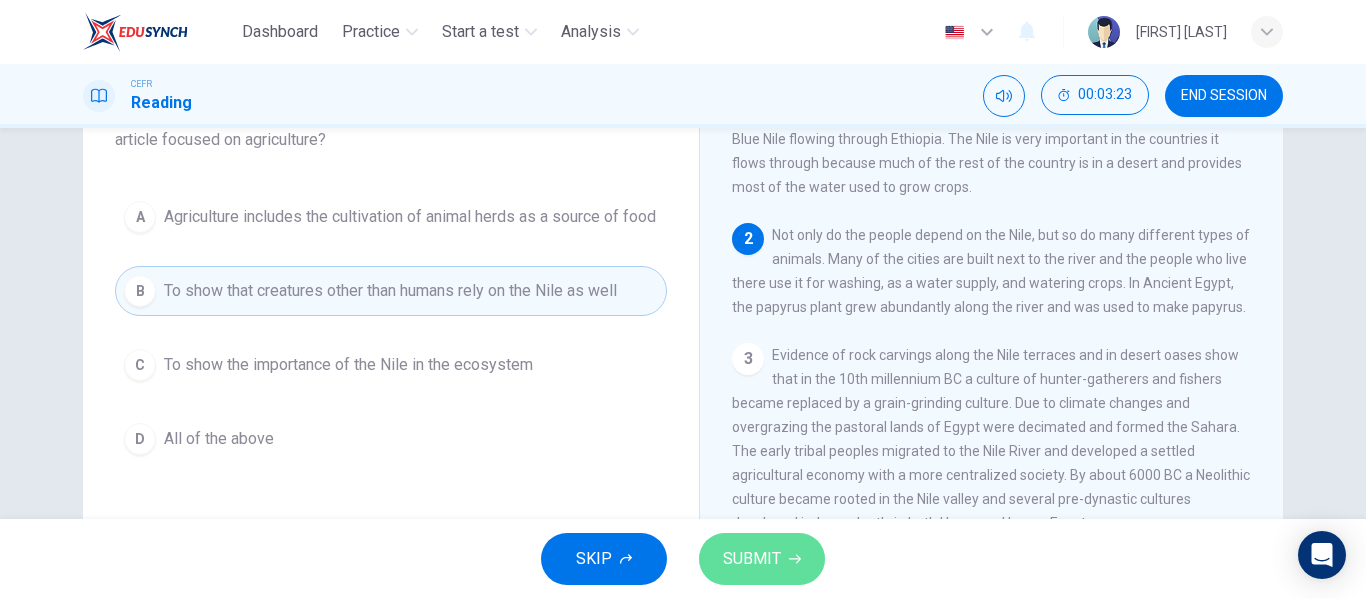 click on "SUBMIT" at bounding box center [752, 559] 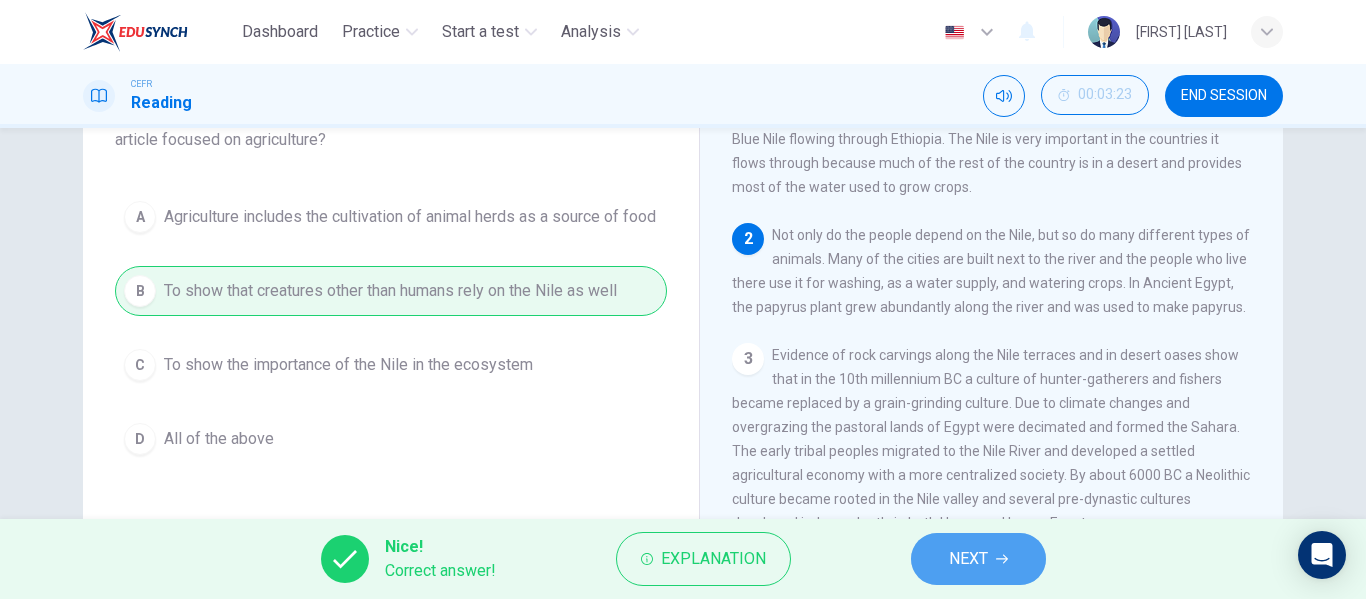 click on "NEXT" at bounding box center (968, 559) 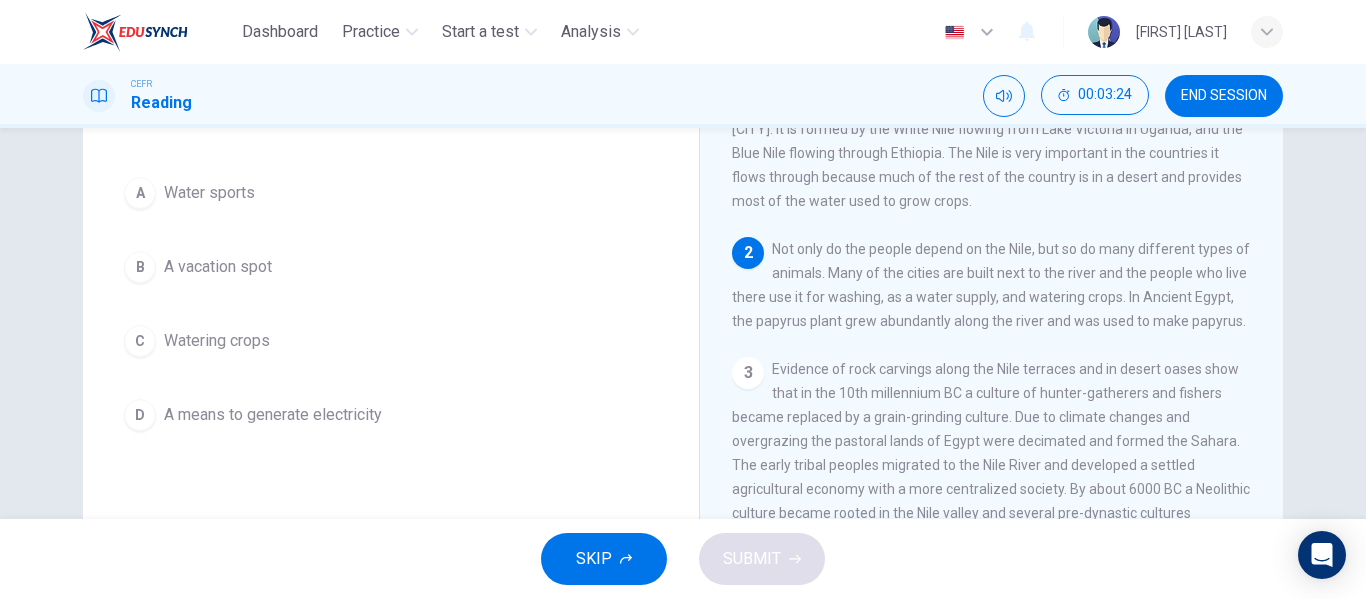 scroll, scrollTop: 0, scrollLeft: 0, axis: both 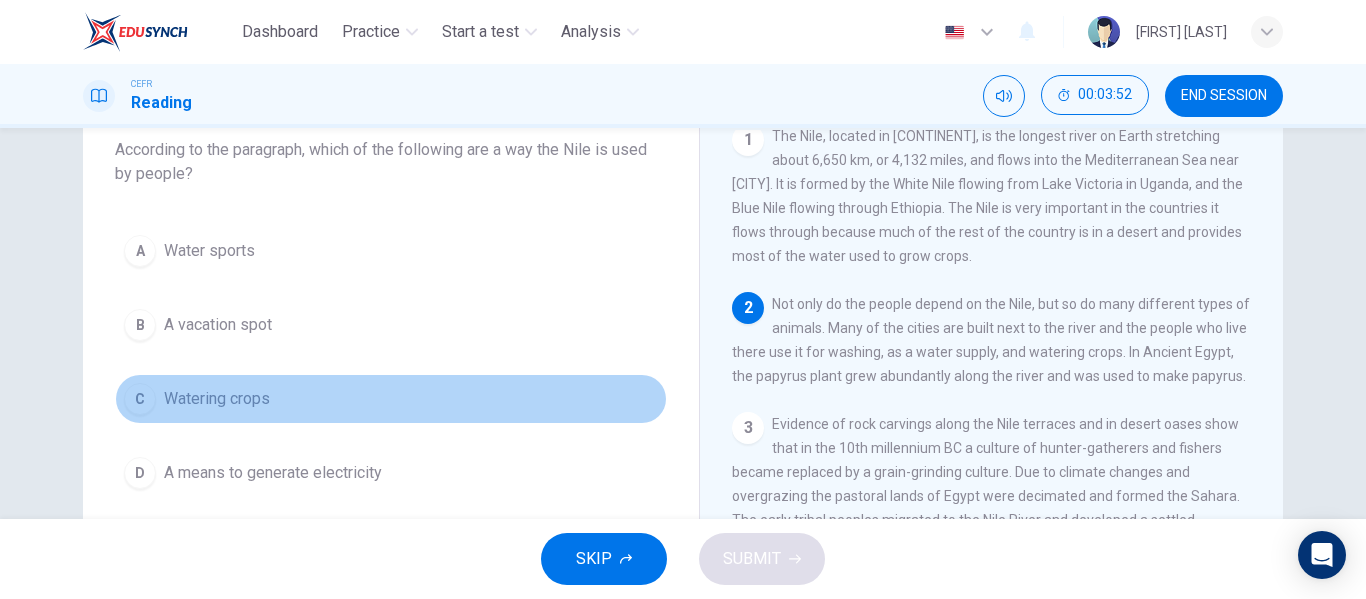 click on "C Watering crops" at bounding box center (391, 399) 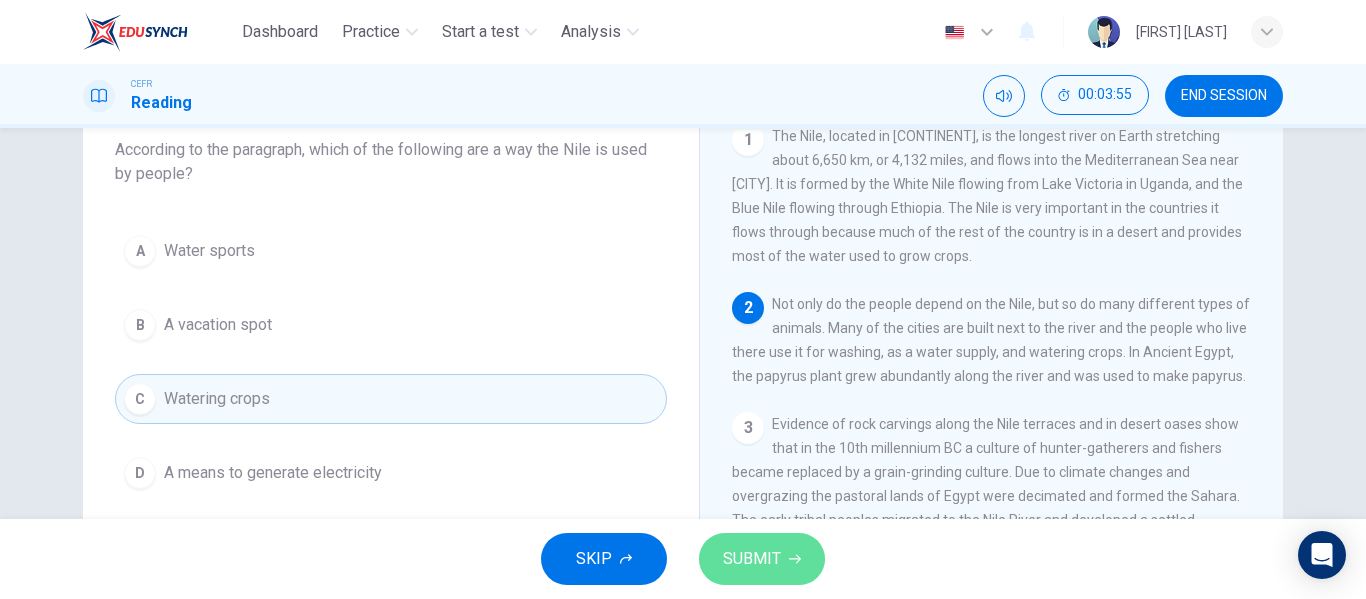 click on "SUBMIT" at bounding box center (762, 559) 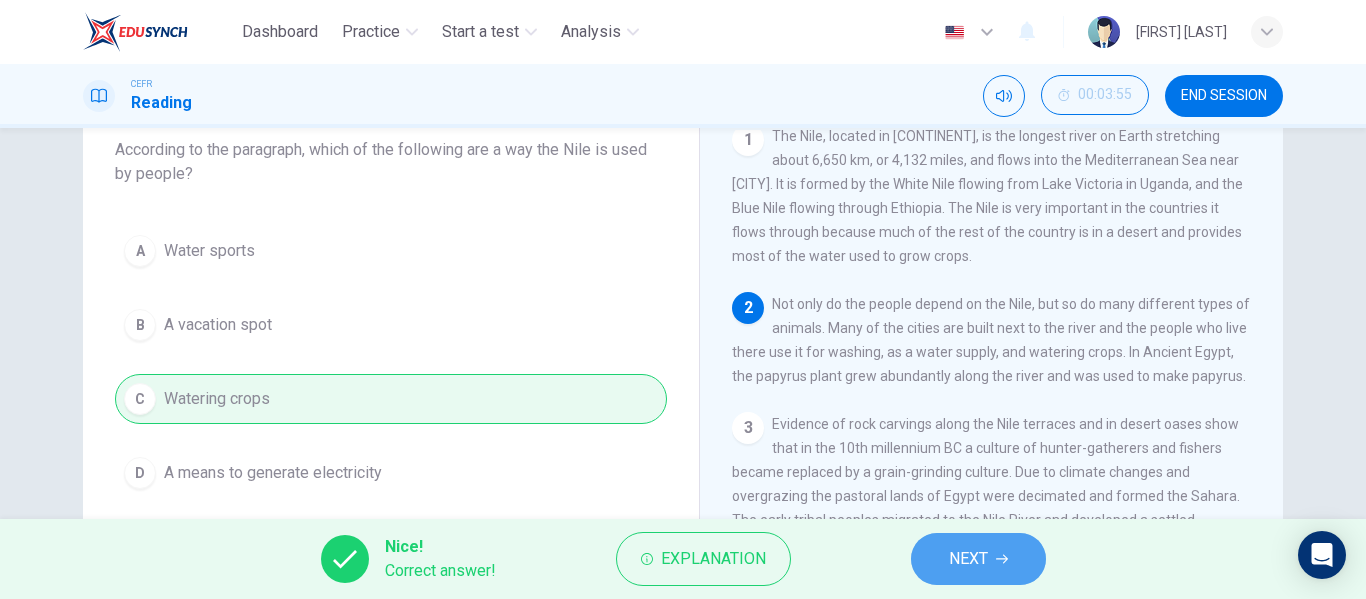 click on "NEXT" at bounding box center [978, 559] 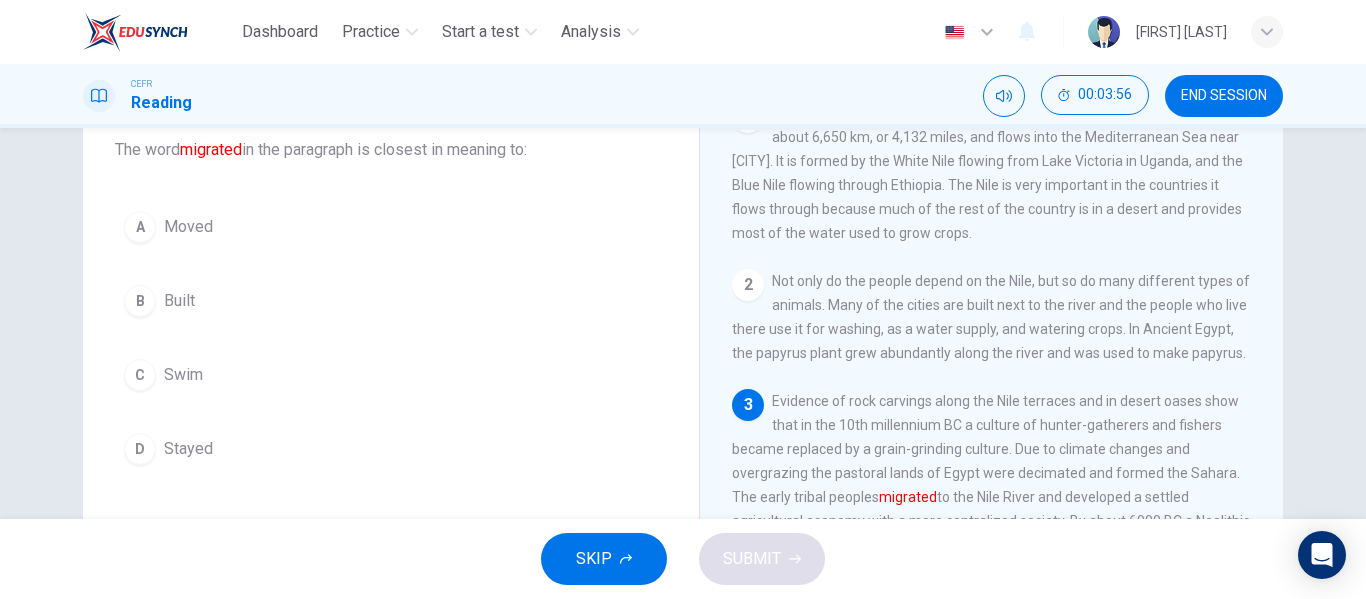 scroll, scrollTop: 269, scrollLeft: 0, axis: vertical 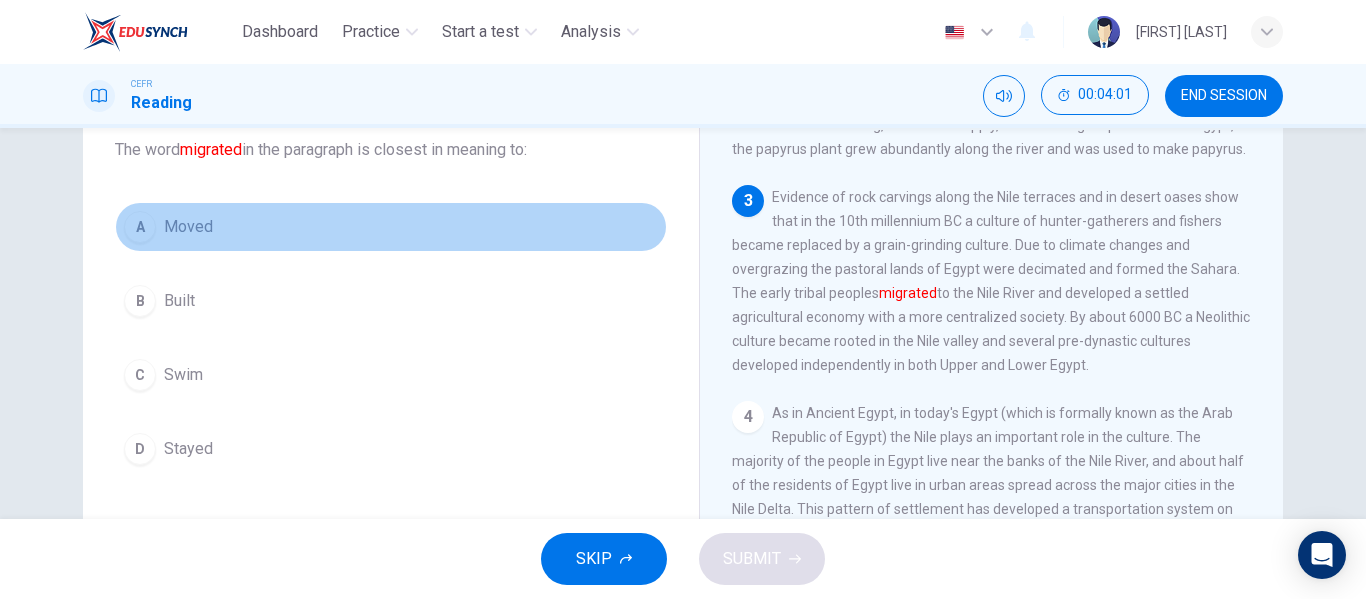 click on "A Moved" at bounding box center [391, 227] 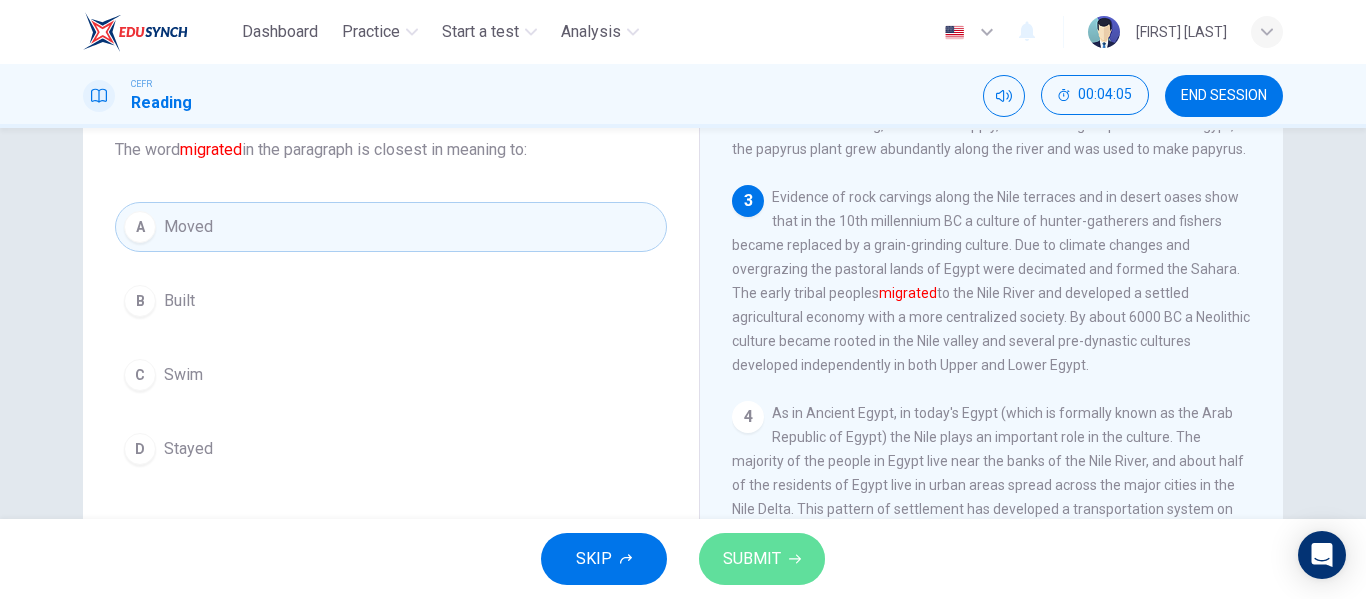 click at bounding box center (795, 559) 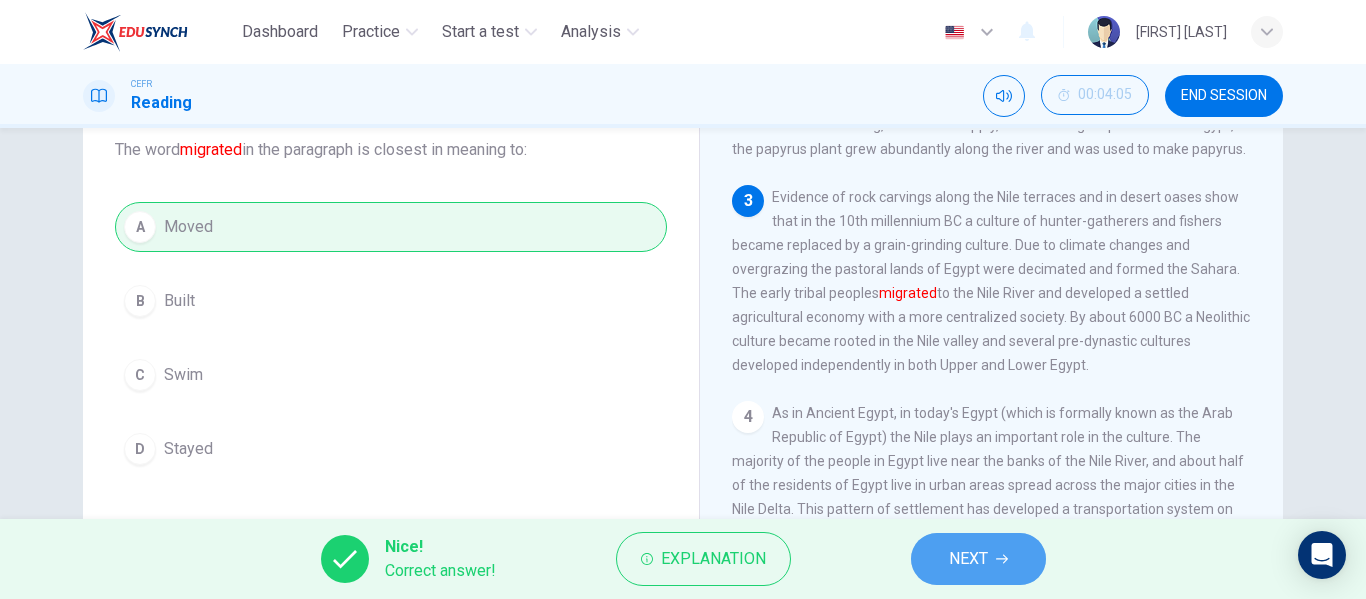 click on "NEXT" at bounding box center (978, 559) 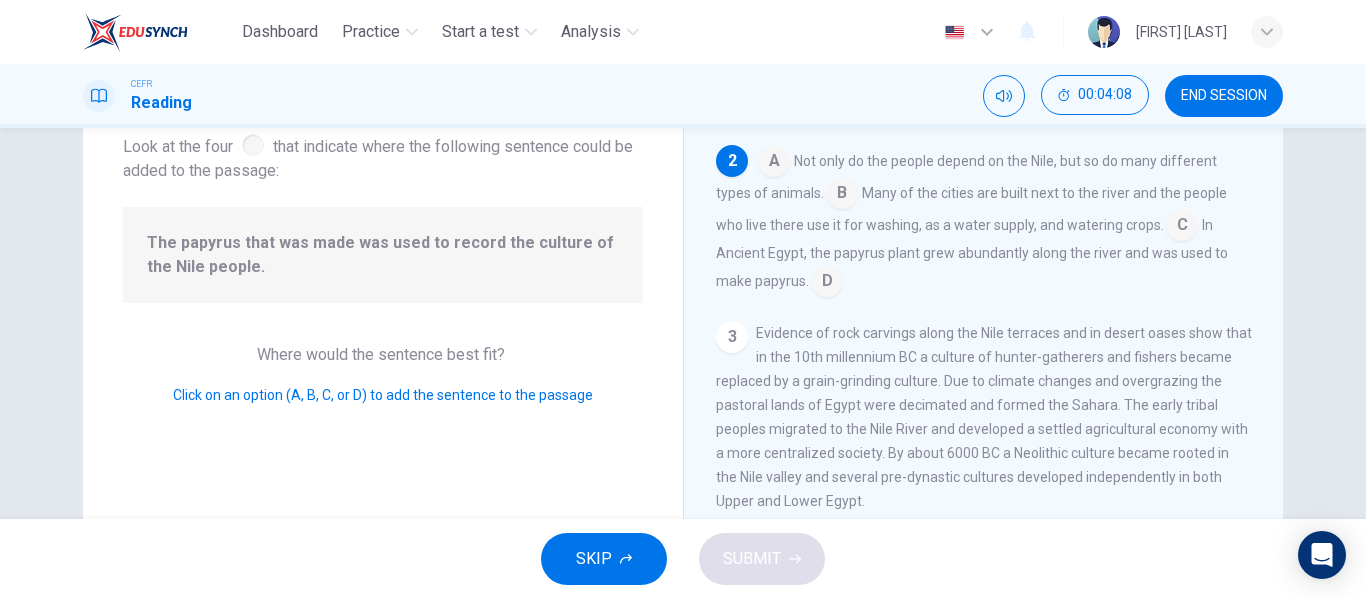 scroll, scrollTop: 155, scrollLeft: 0, axis: vertical 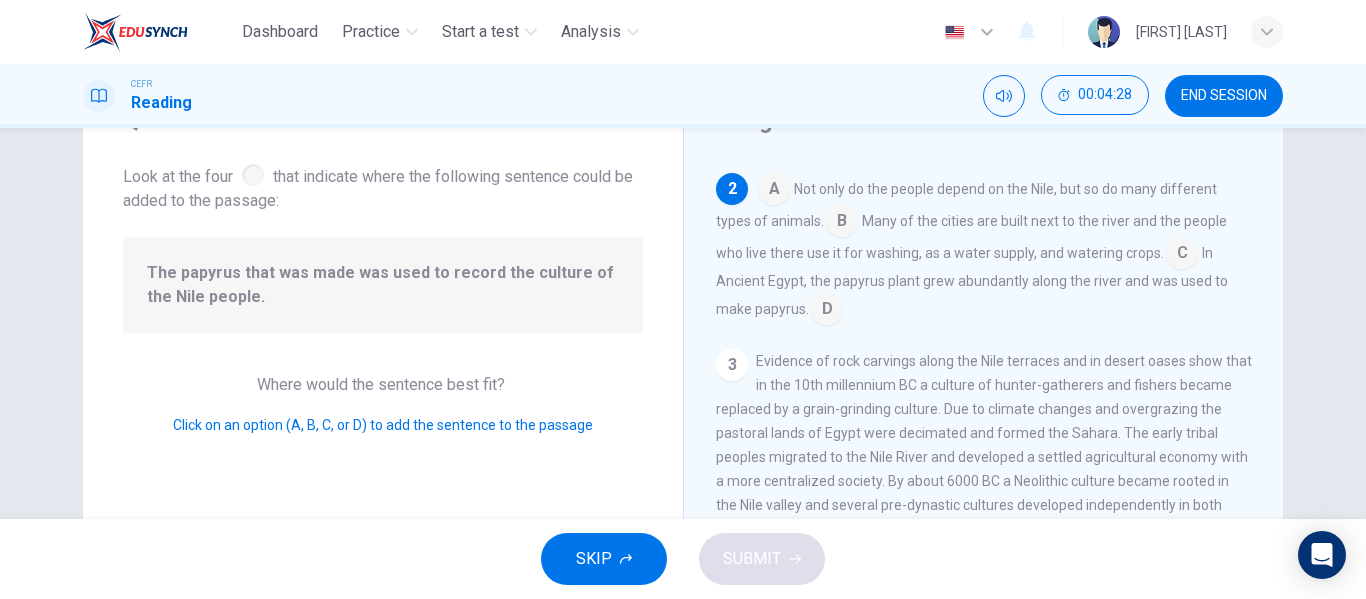 click at bounding box center [774, 191] 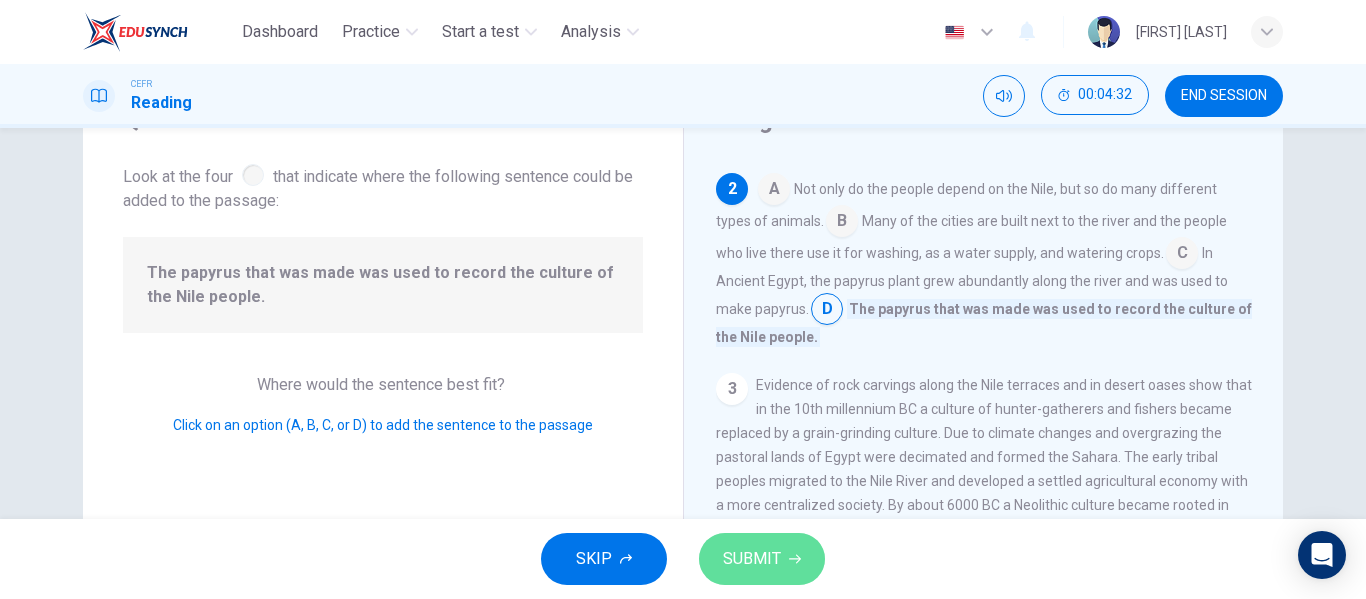 click on "SUBMIT" at bounding box center (752, 559) 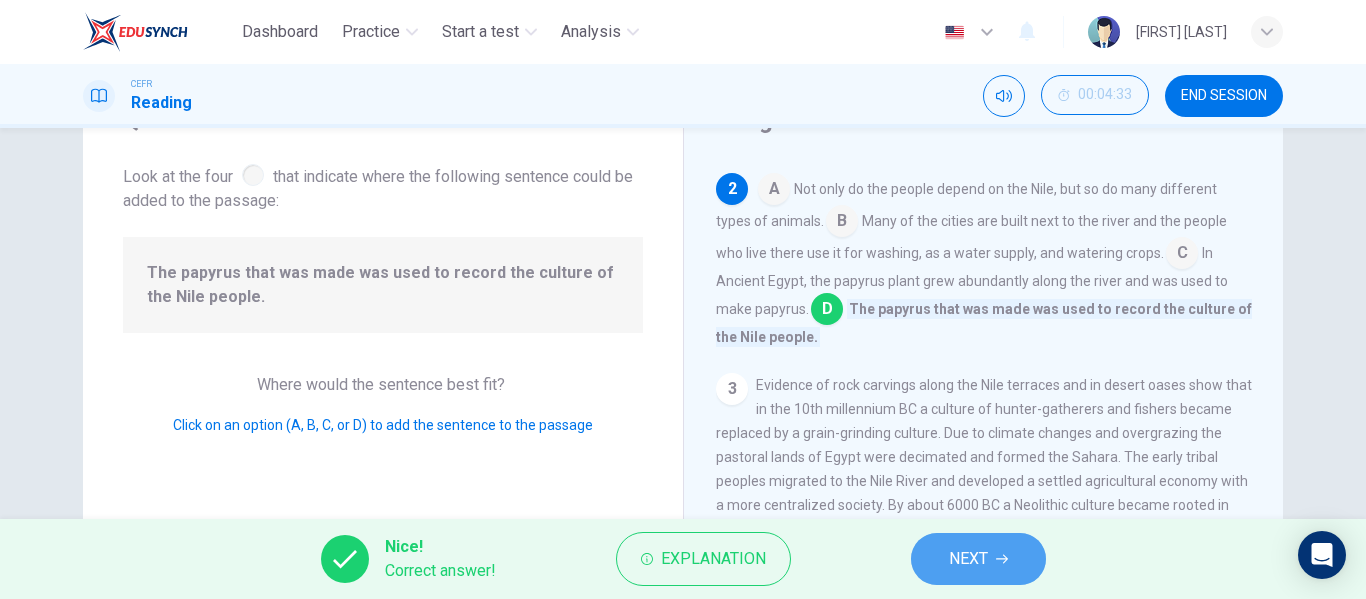 click on "NEXT" at bounding box center [978, 559] 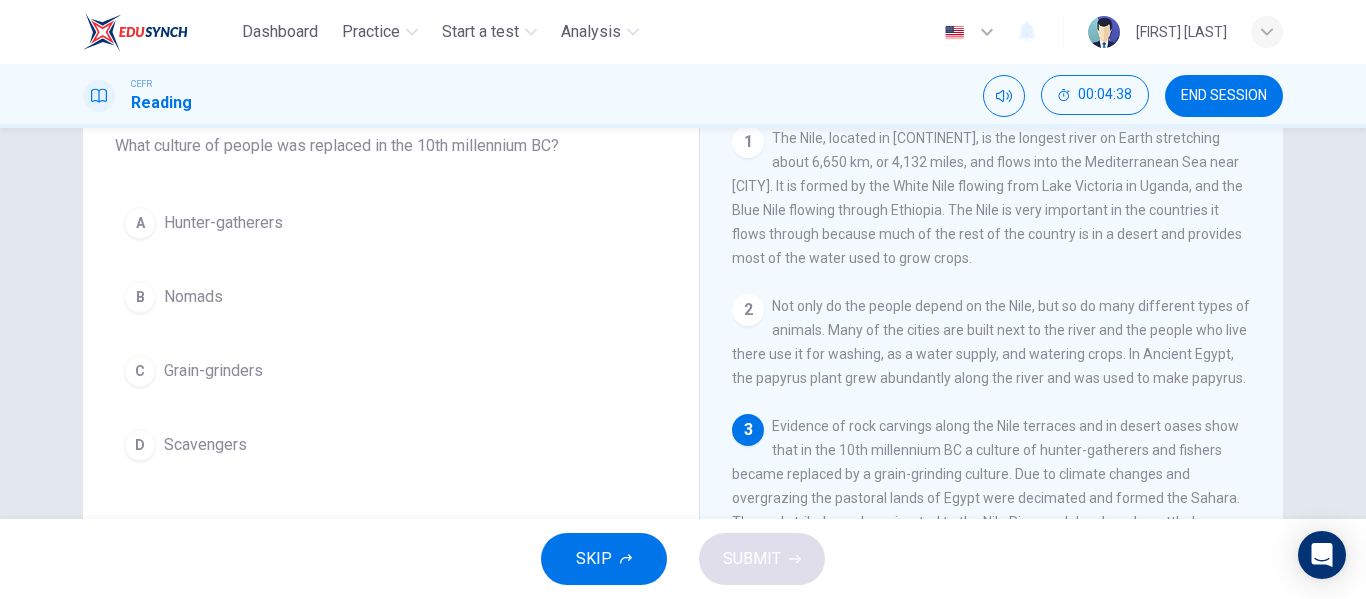 scroll, scrollTop: 215, scrollLeft: 0, axis: vertical 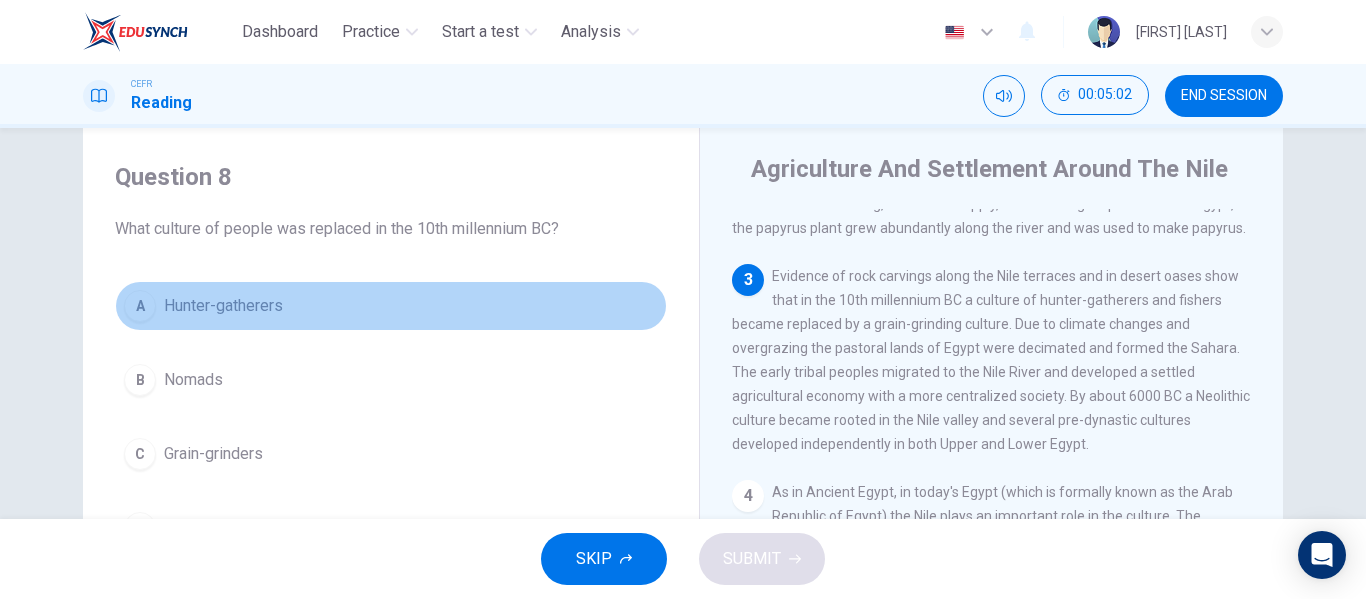 click on "Hunter-gatherers" at bounding box center [223, 306] 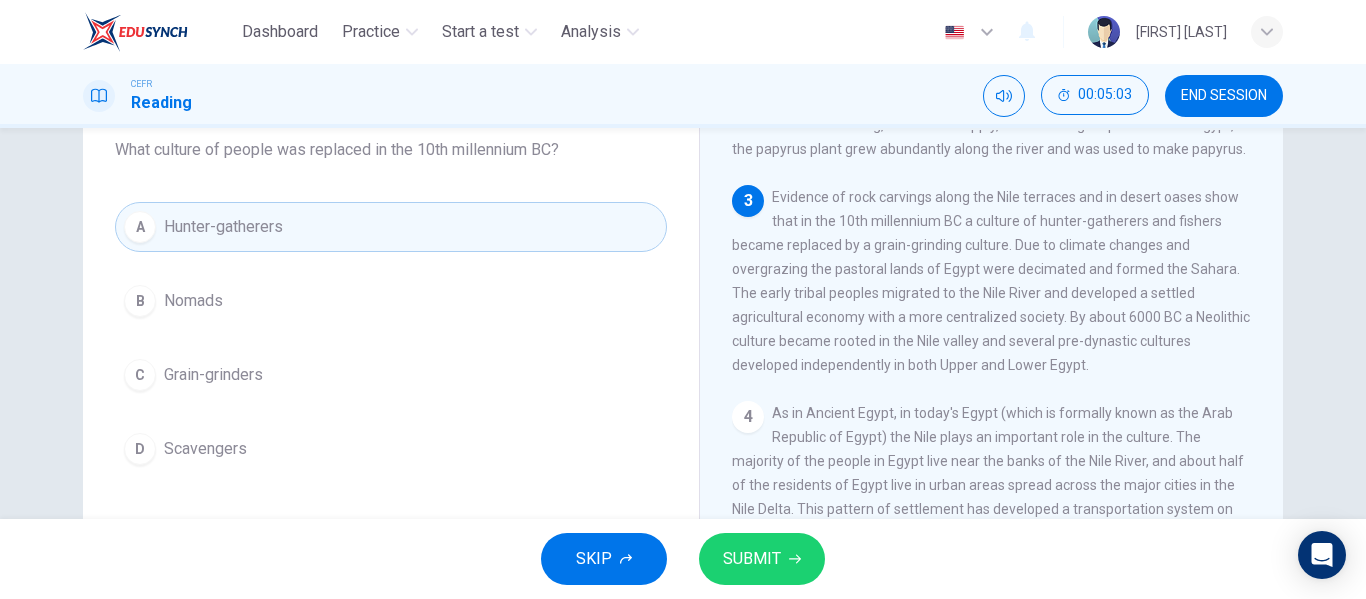 scroll, scrollTop: 127, scrollLeft: 0, axis: vertical 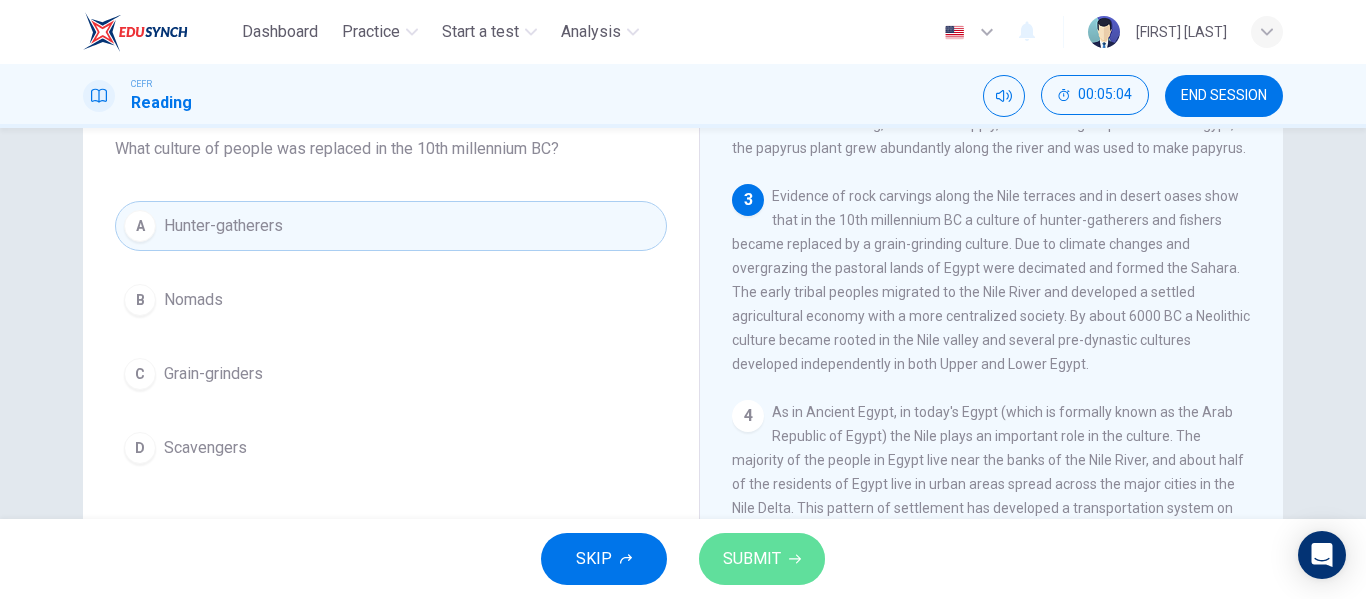 click on "SUBMIT" at bounding box center [762, 559] 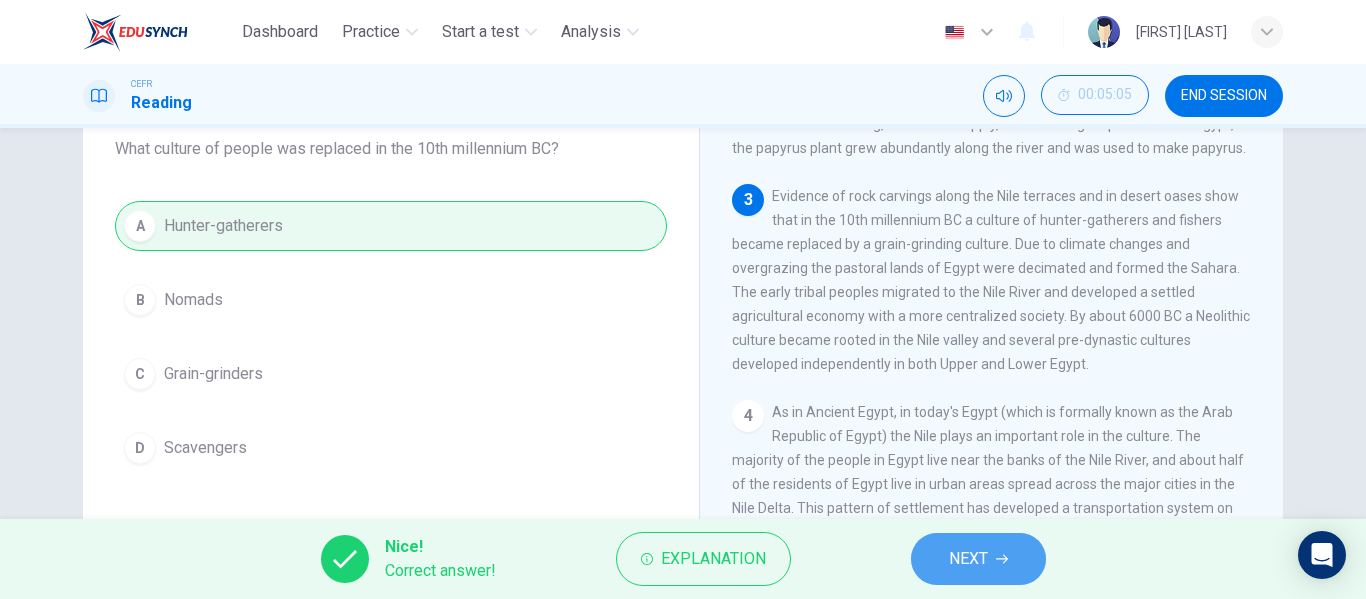 click on "NEXT" at bounding box center (968, 559) 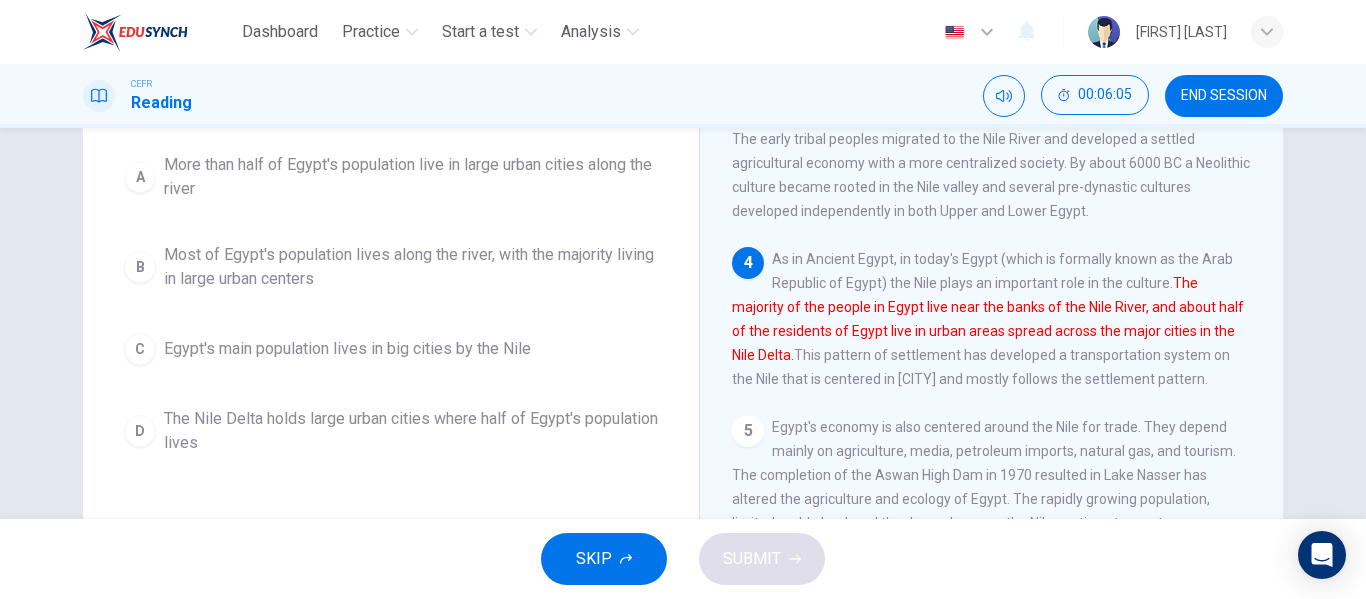 scroll, scrollTop: 281, scrollLeft: 0, axis: vertical 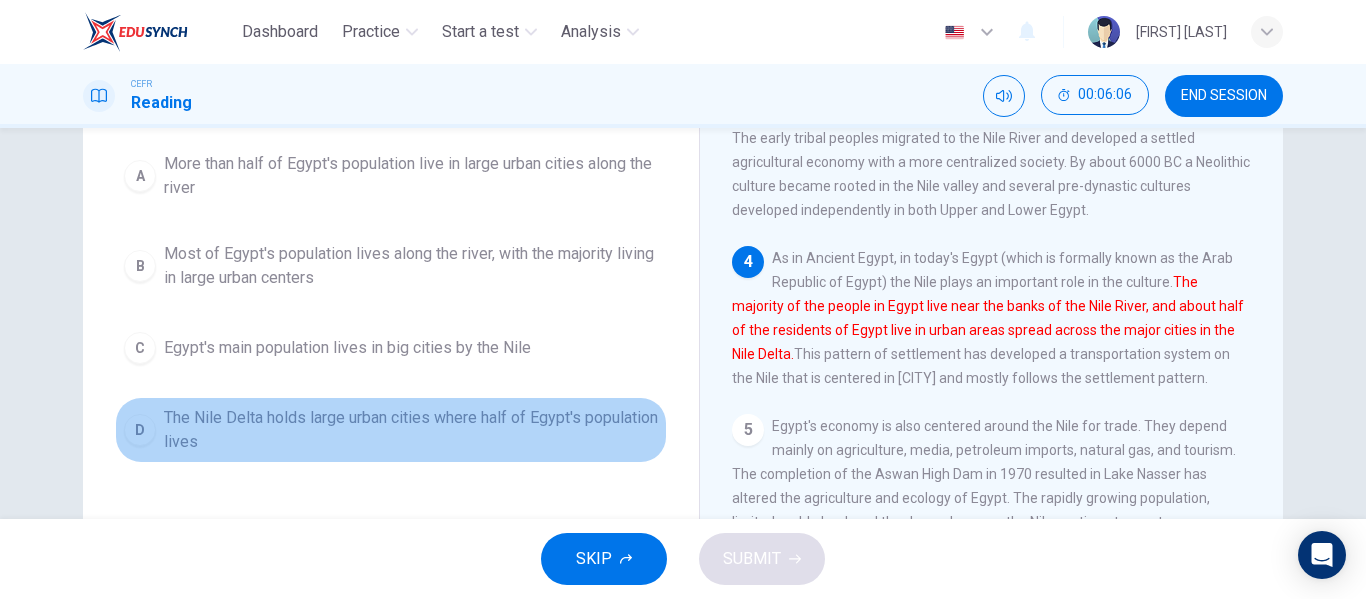 click on "The Nile Delta holds large urban cities where half of Egypt's population lives" at bounding box center [411, 176] 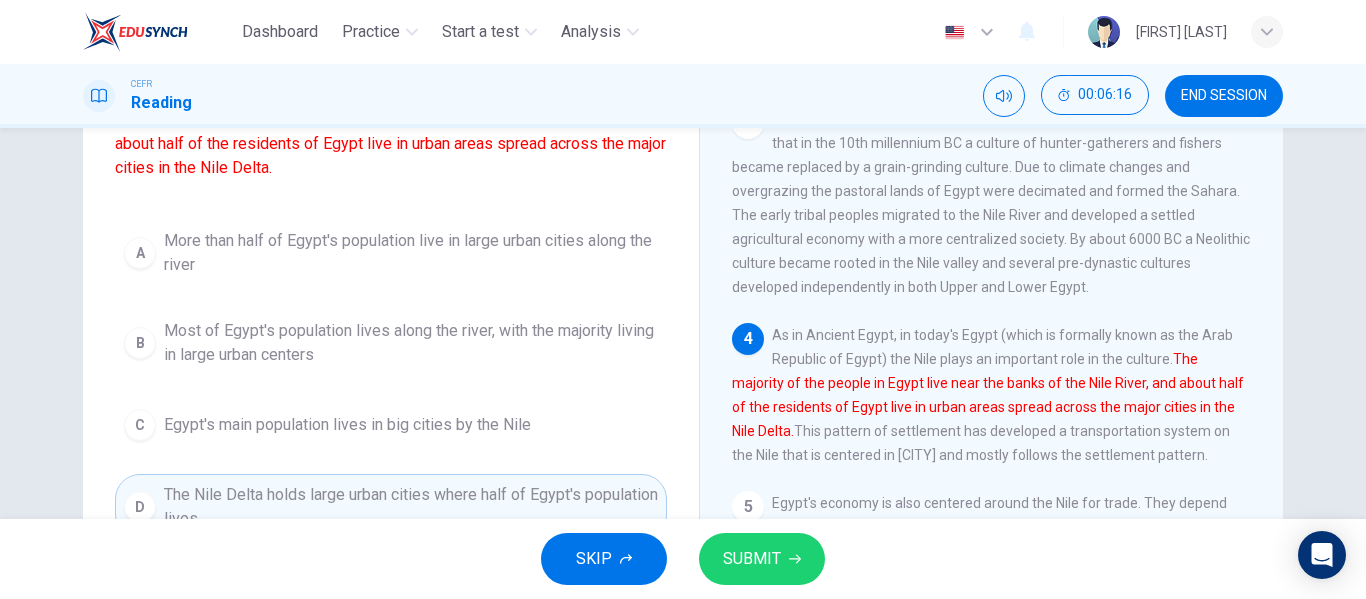 scroll, scrollTop: 201, scrollLeft: 0, axis: vertical 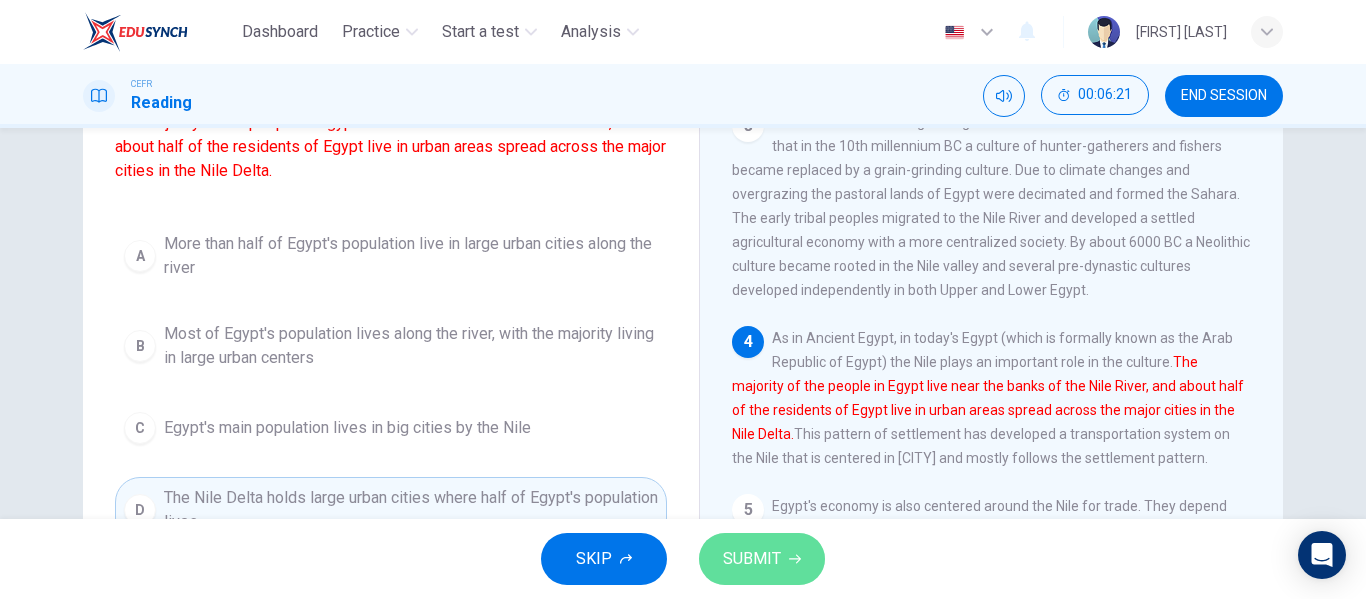 click on "SUBMIT" at bounding box center (762, 559) 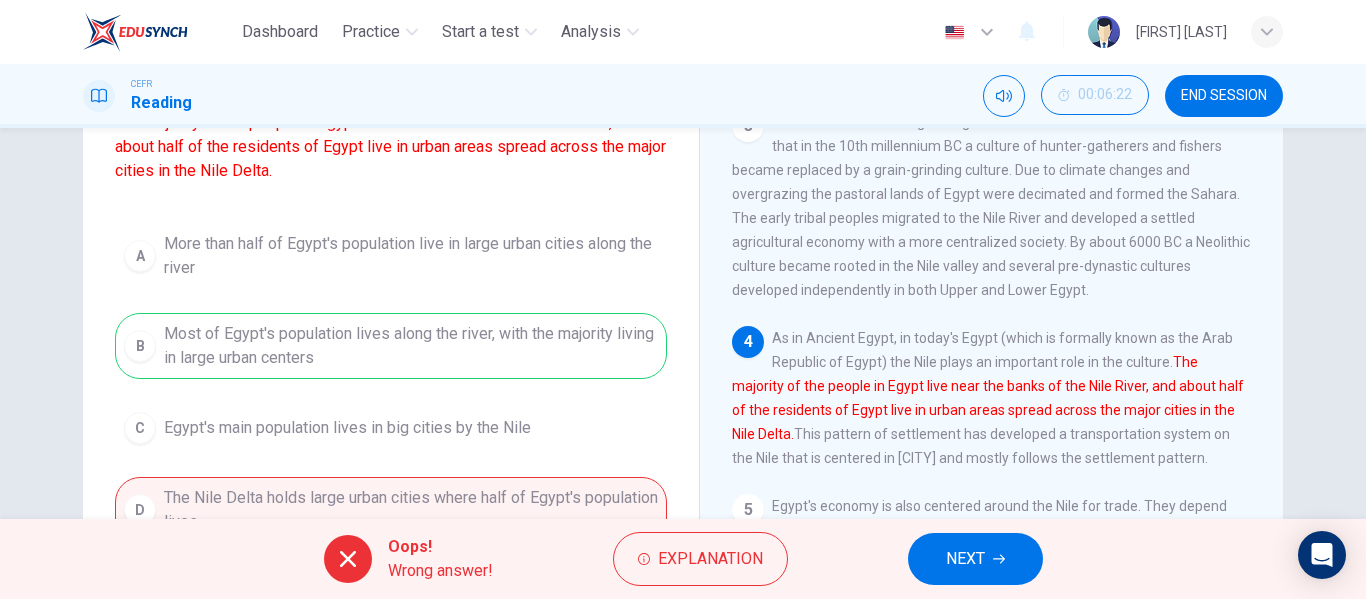 scroll, scrollTop: 219, scrollLeft: 0, axis: vertical 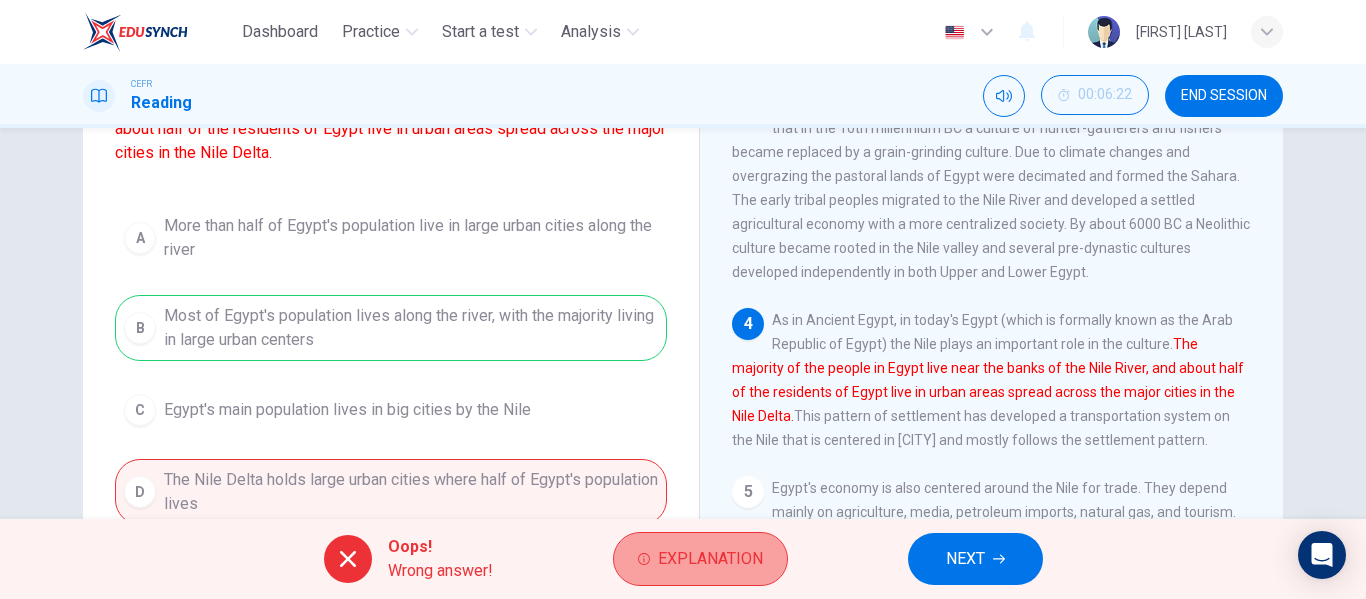 click on "Explanation" at bounding box center [700, 559] 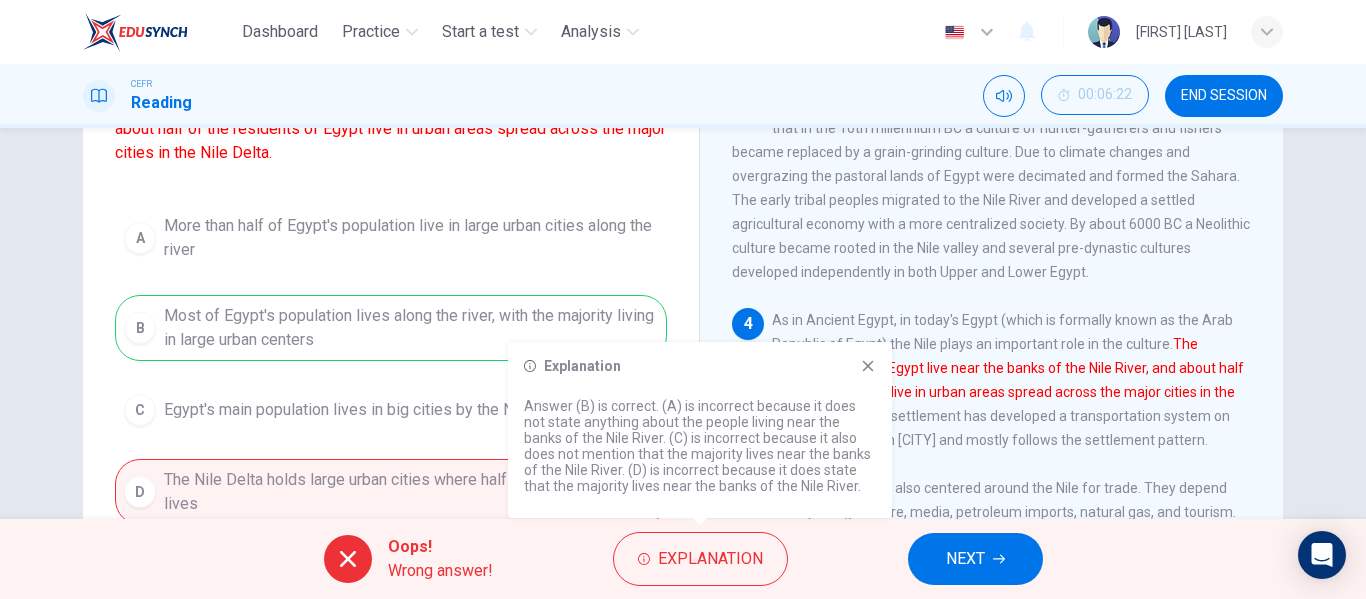 click on "Which sentence is most similar to the following sentence from the paragraph?
The majority of the people in Egypt live near the banks of the Nile River, and about half of the residents of Egypt live in urban areas spread across the major cities in the Nile Delta." at bounding box center (391, 105) 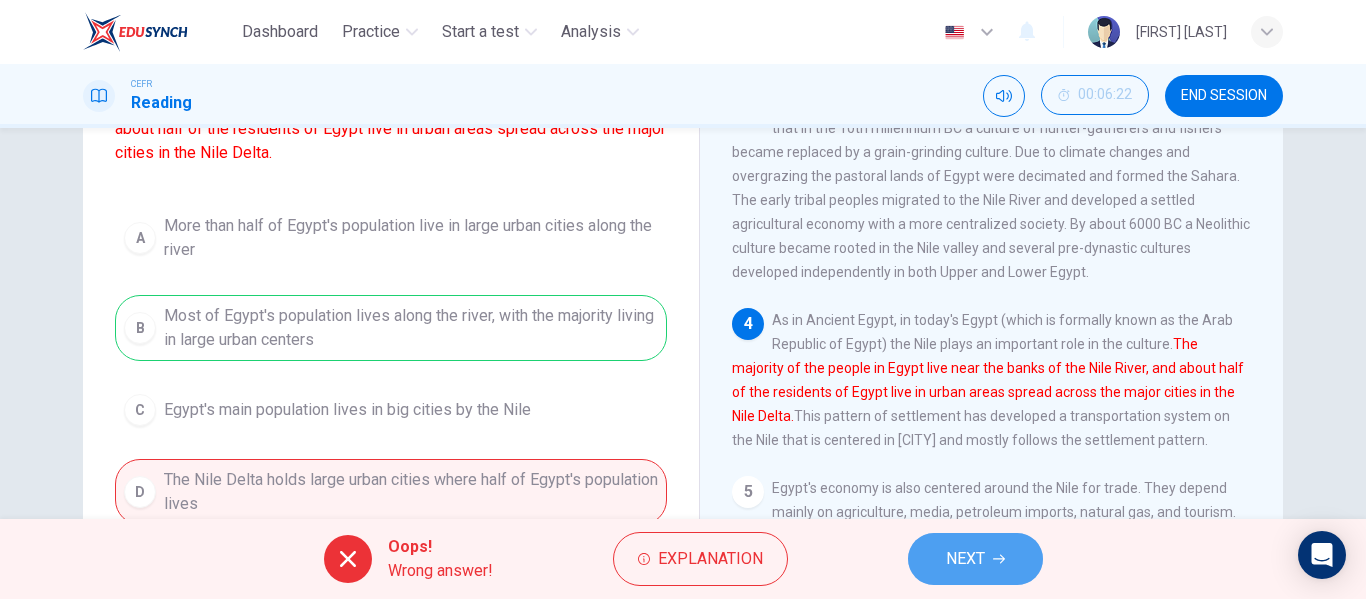 click on "NEXT" at bounding box center [975, 559] 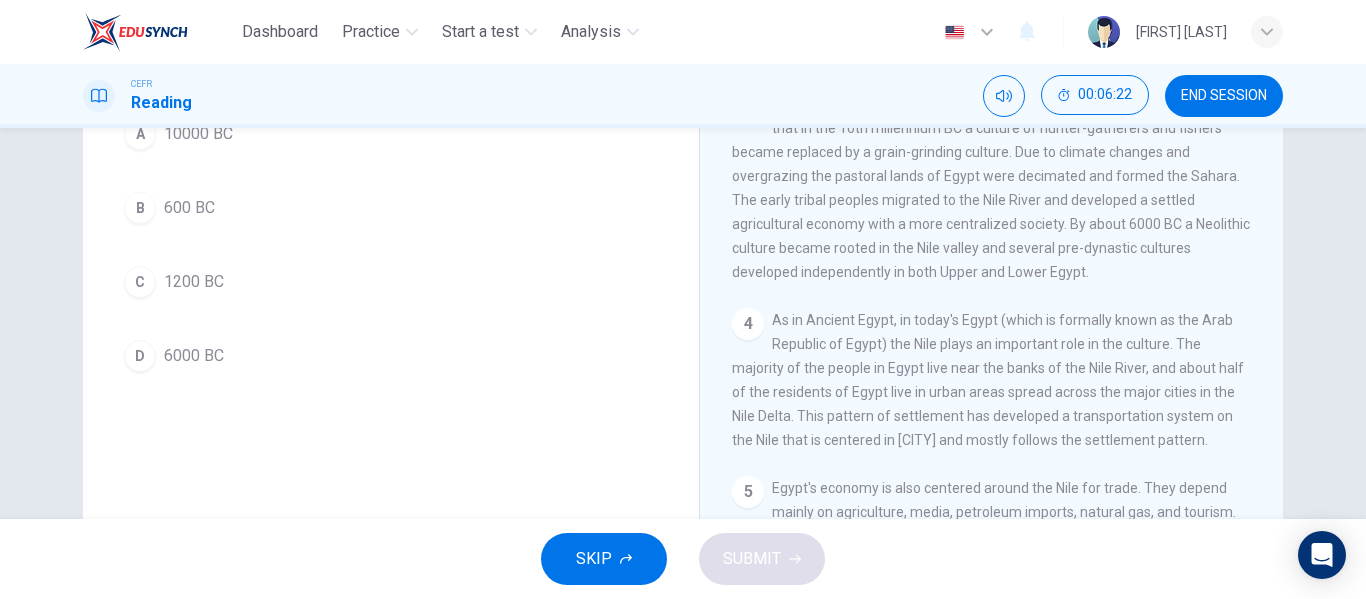 click on "SKIP SUBMIT" at bounding box center [683, 559] 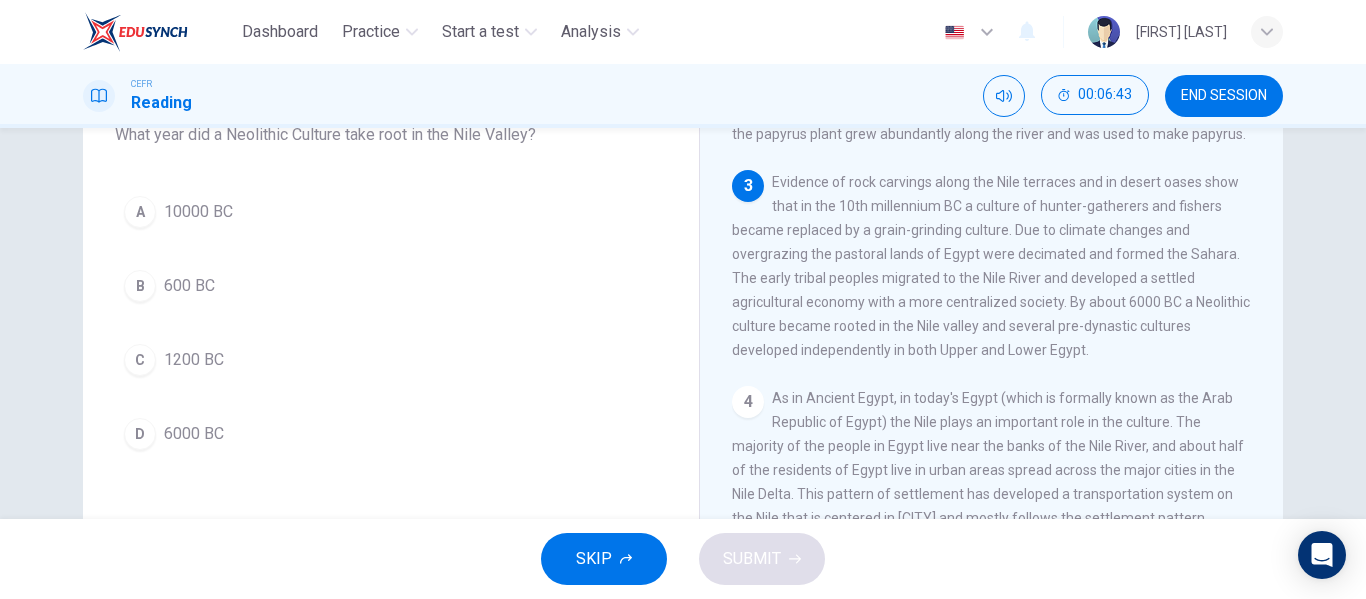 scroll, scrollTop: 142, scrollLeft: 0, axis: vertical 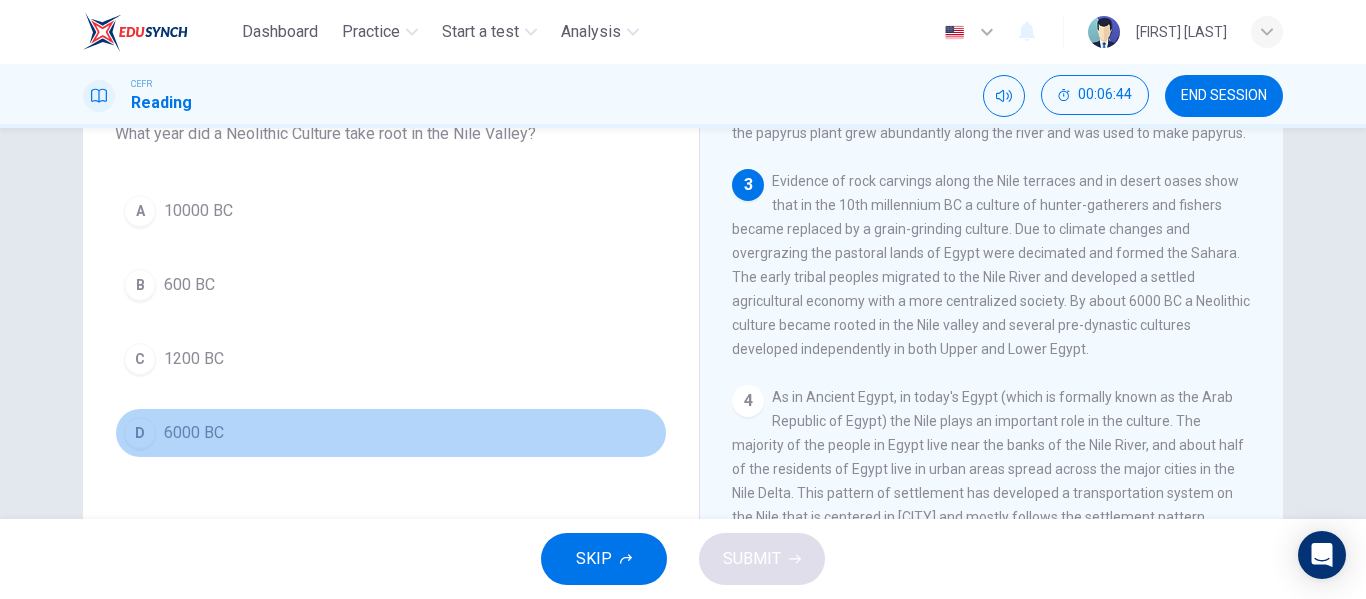 click on "D 6000 BC" at bounding box center [391, 433] 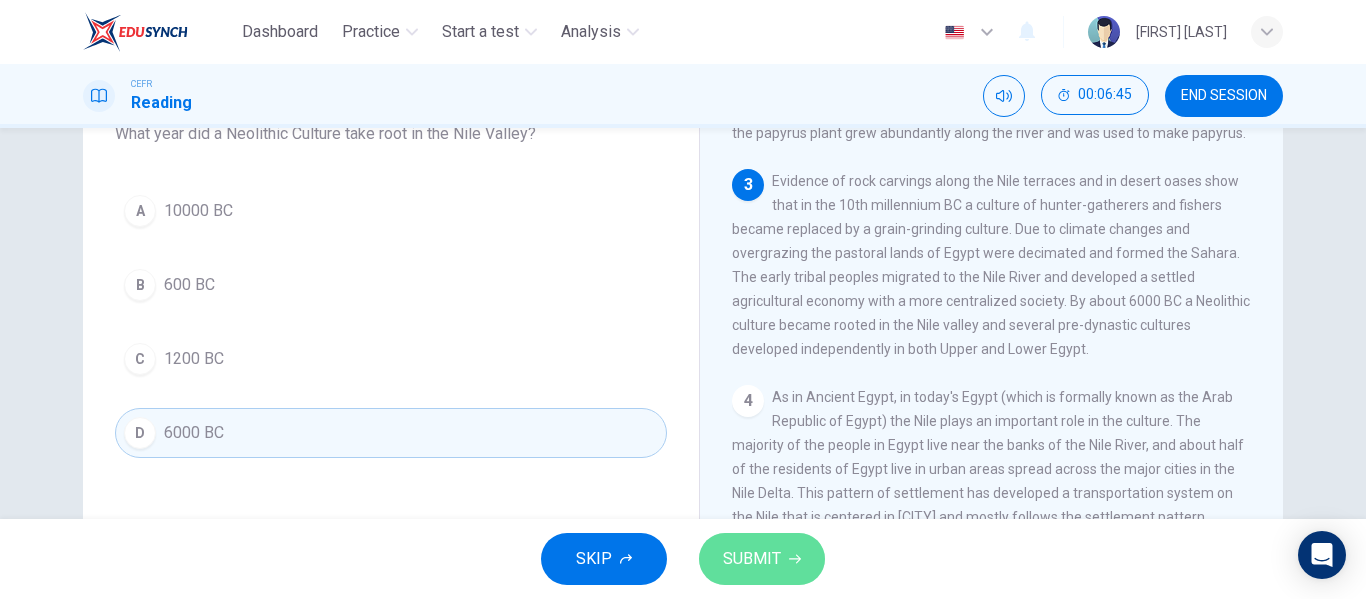 click on "SUBMIT" at bounding box center (762, 559) 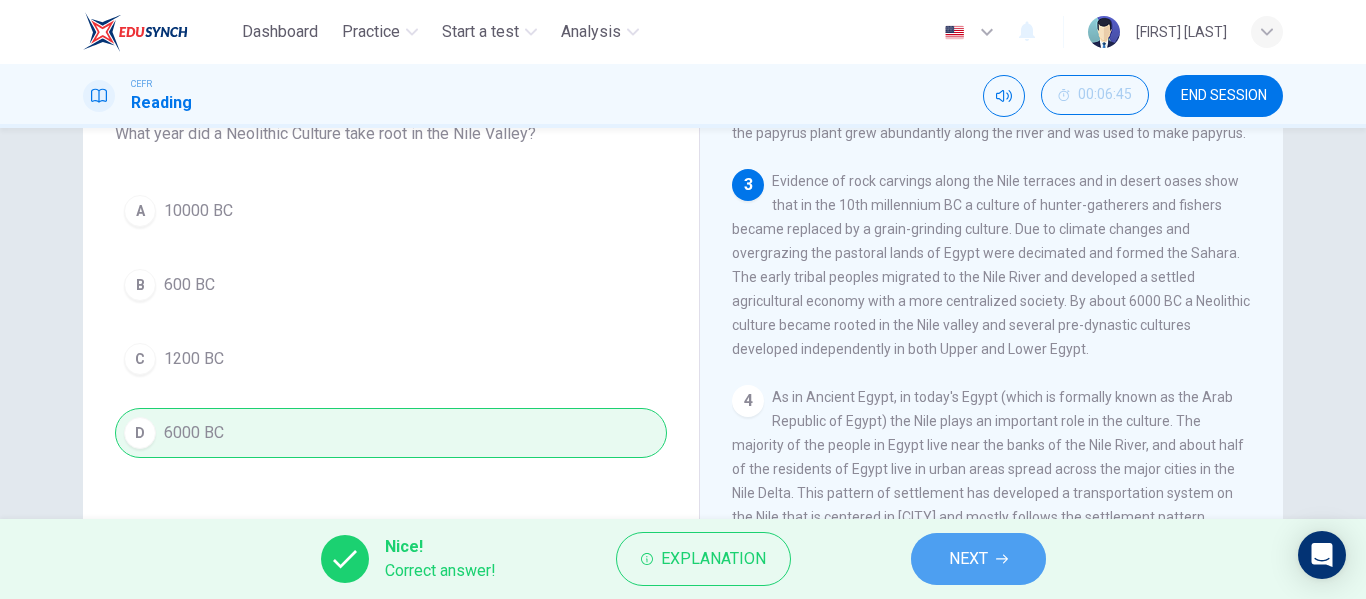 click on "NEXT" at bounding box center [978, 559] 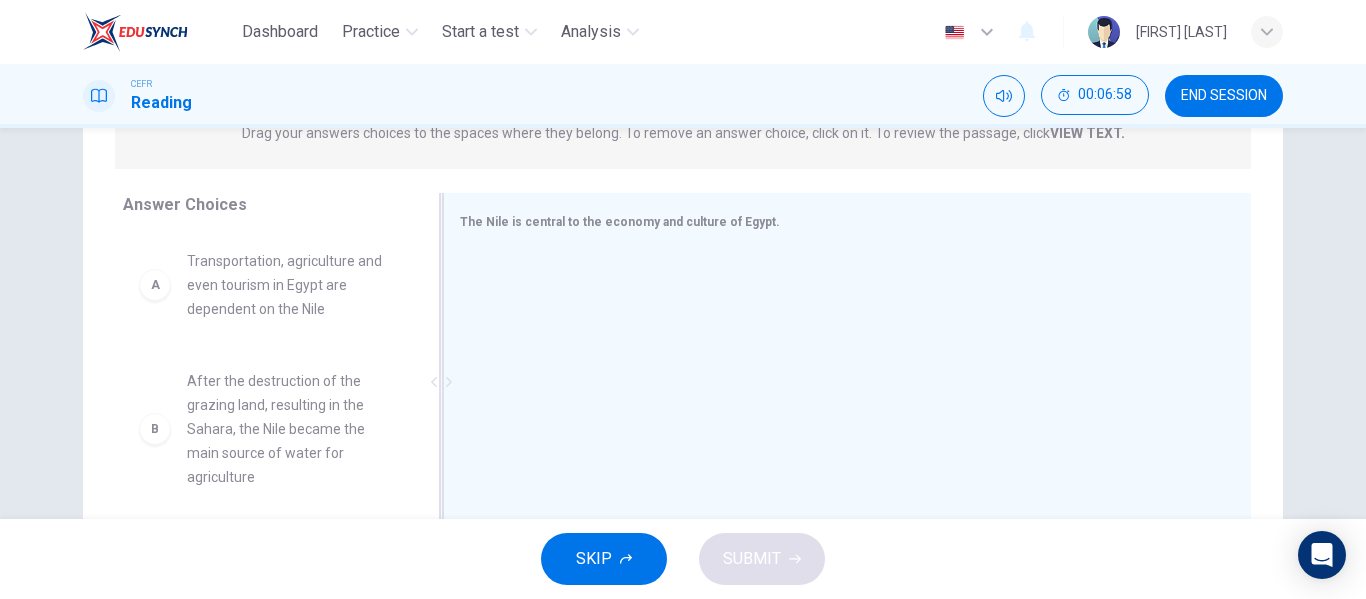 scroll, scrollTop: 282, scrollLeft: 0, axis: vertical 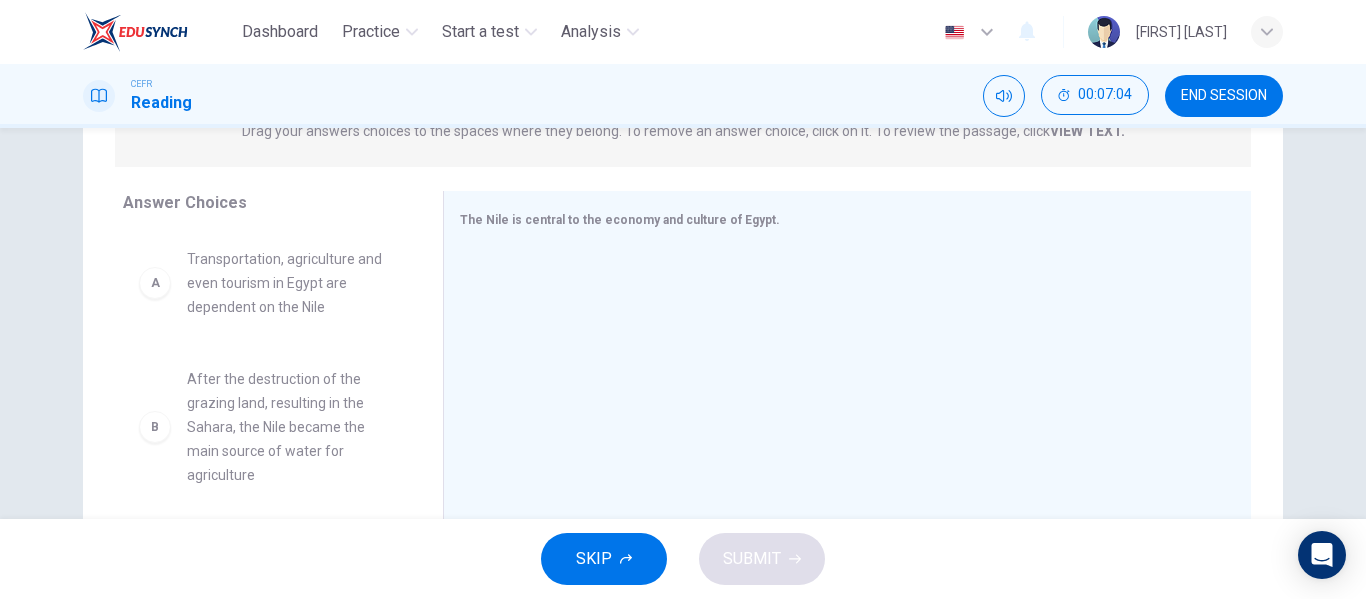 click on "Transportation, agriculture and even tourism in Egypt are dependent on the Nile" at bounding box center (291, 283) 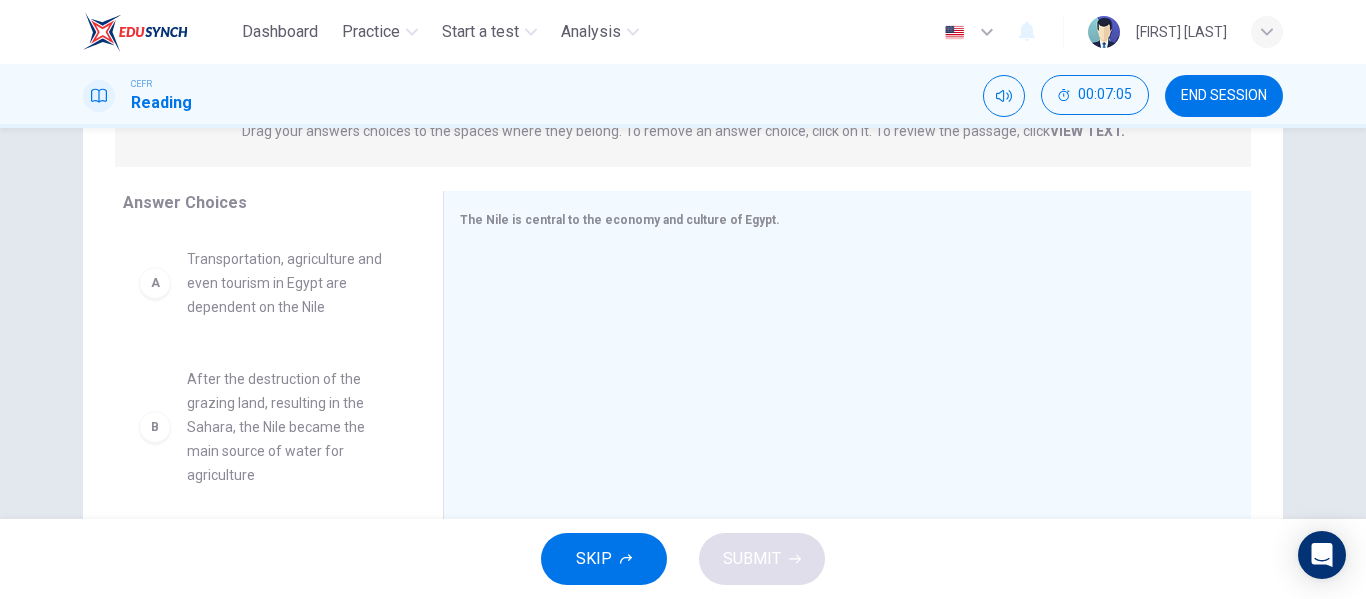 click on "A" at bounding box center (155, 283) 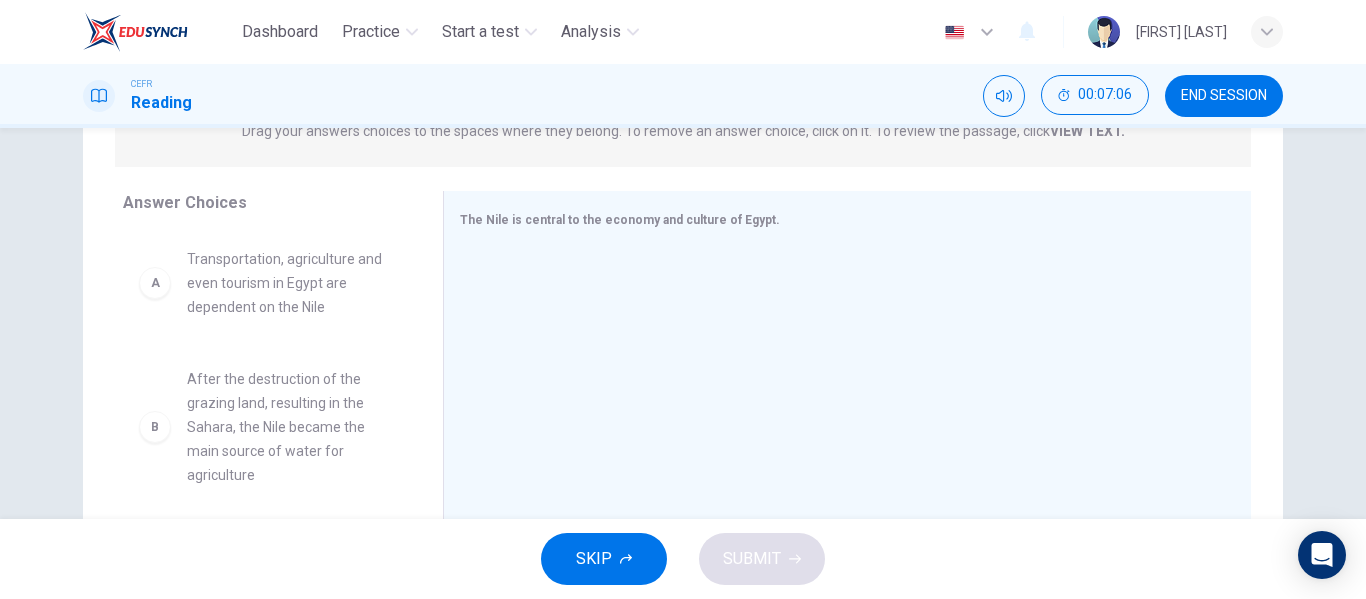 click on "A" at bounding box center (155, 283) 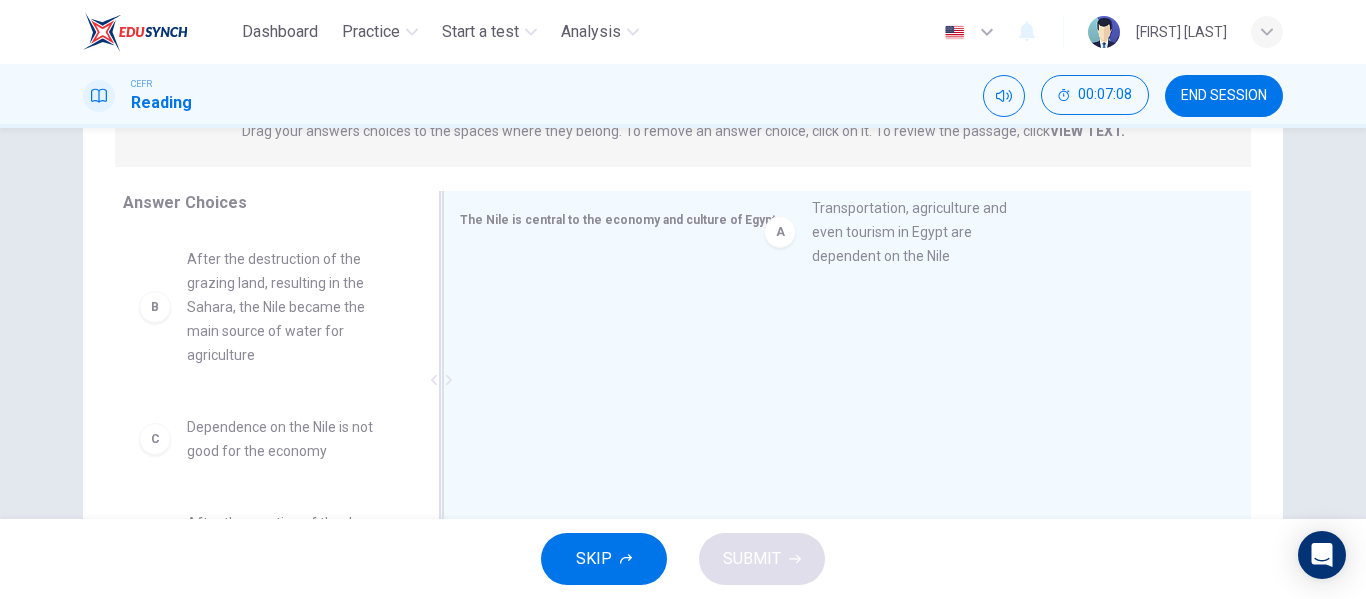 drag, startPoint x: 234, startPoint y: 286, endPoint x: 922, endPoint y: 229, distance: 690.3572 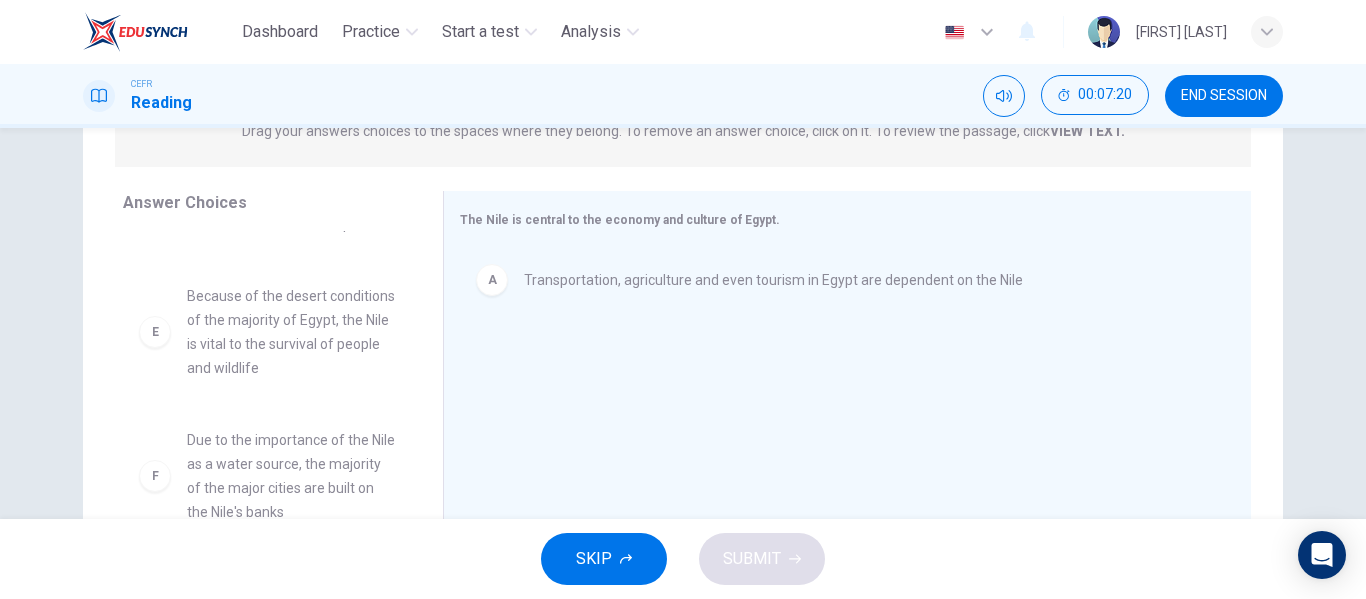 scroll, scrollTop: 348, scrollLeft: 0, axis: vertical 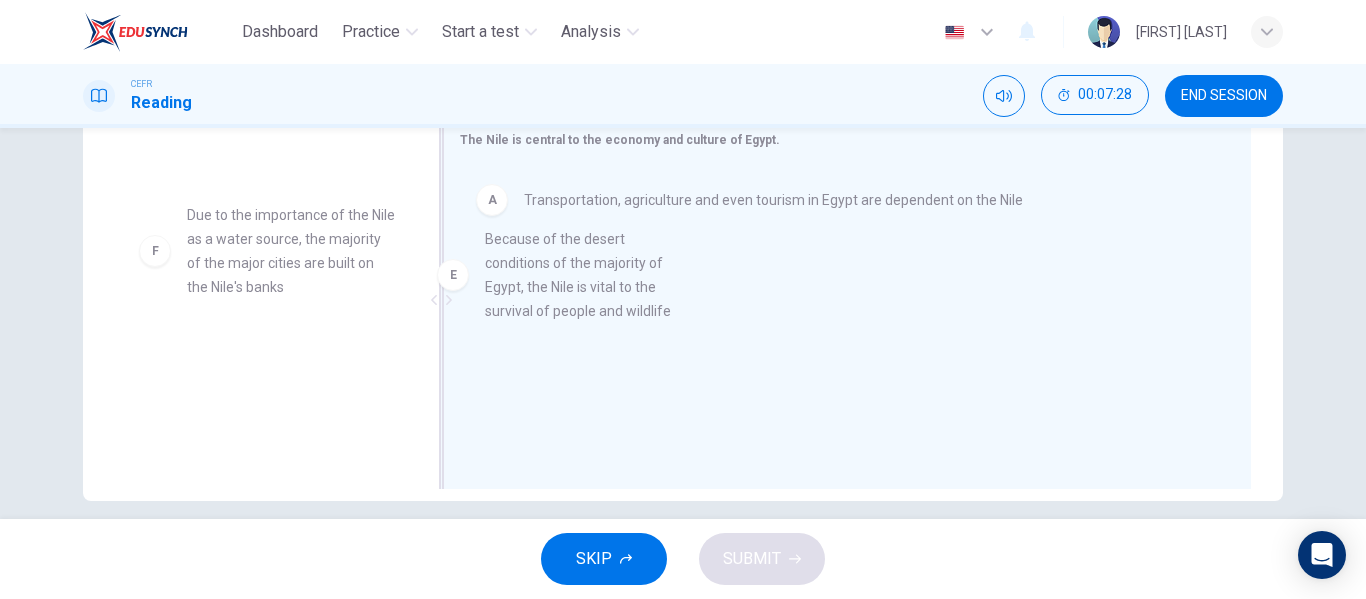 drag, startPoint x: 288, startPoint y: 267, endPoint x: 599, endPoint y: 289, distance: 311.77716 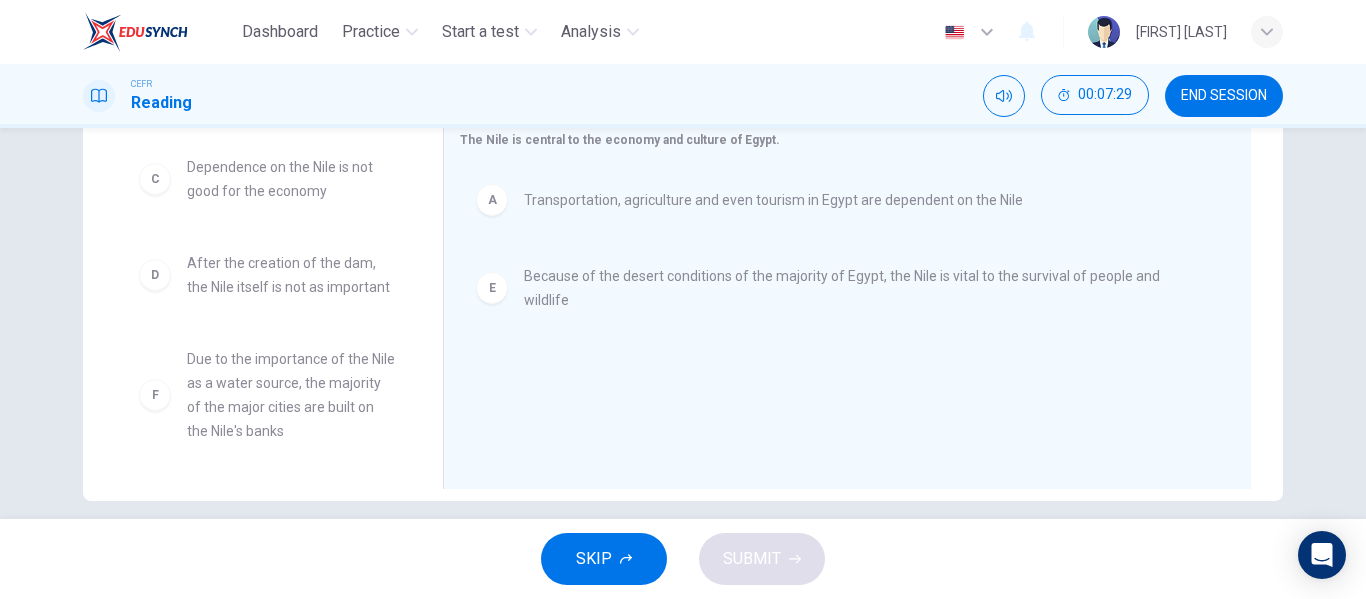 scroll, scrollTop: 204, scrollLeft: 0, axis: vertical 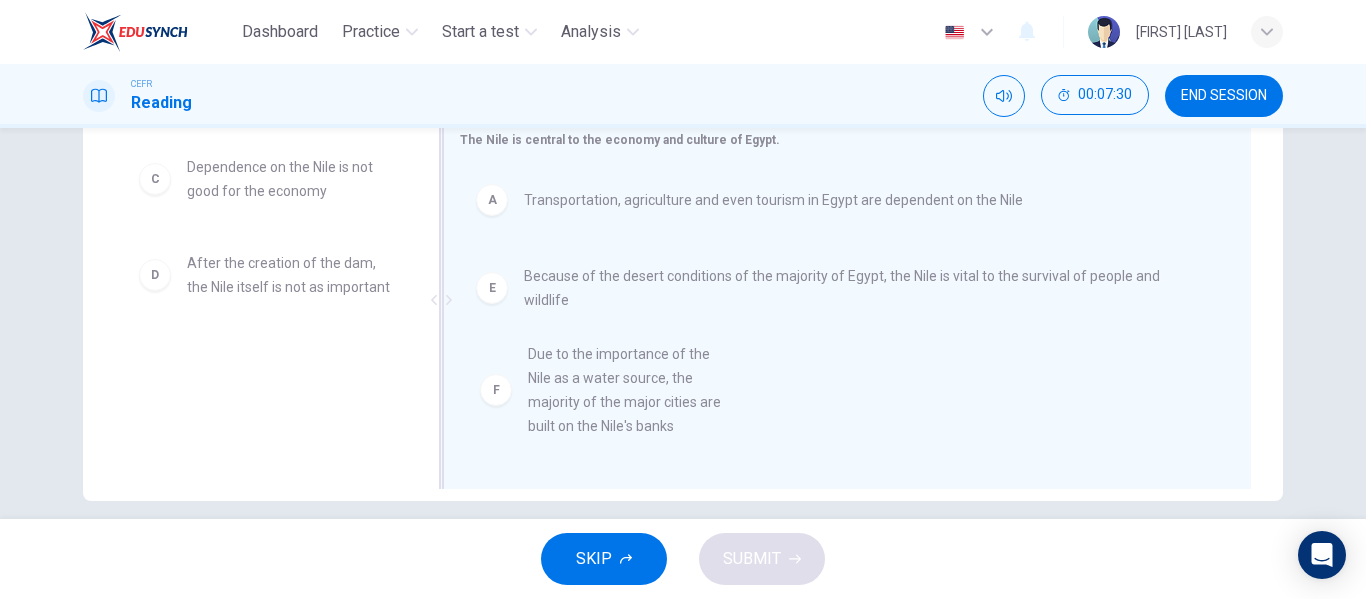 drag, startPoint x: 284, startPoint y: 372, endPoint x: 641, endPoint y: 367, distance: 357.035 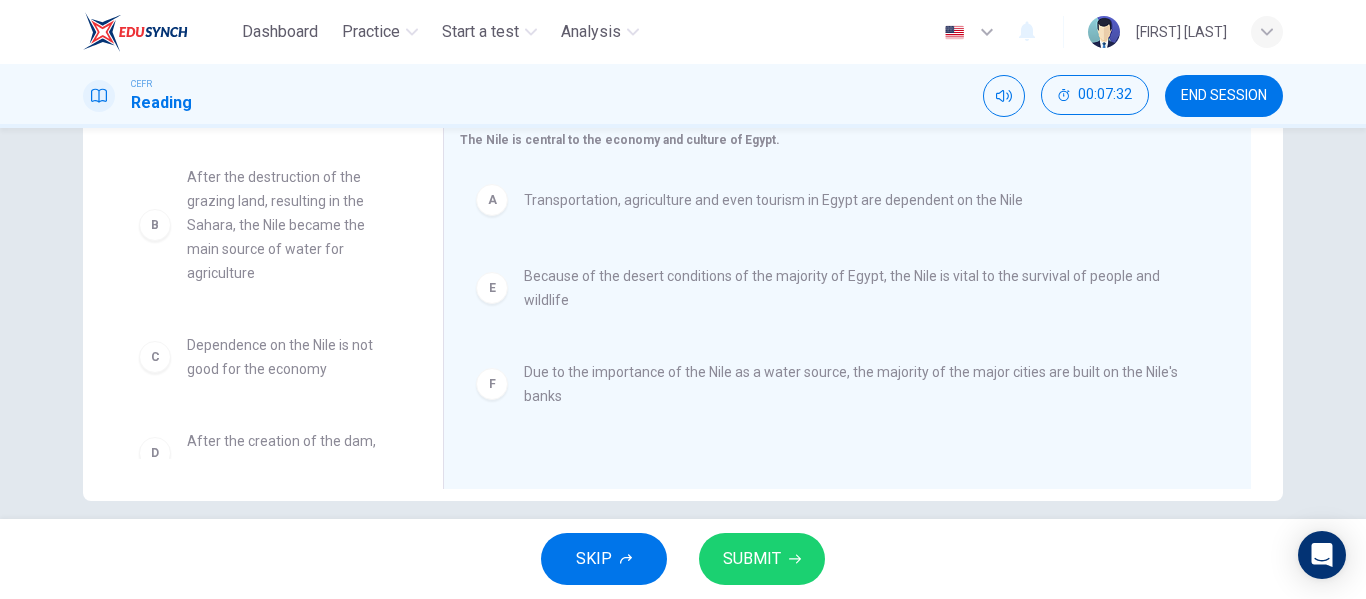 scroll, scrollTop: 0, scrollLeft: 0, axis: both 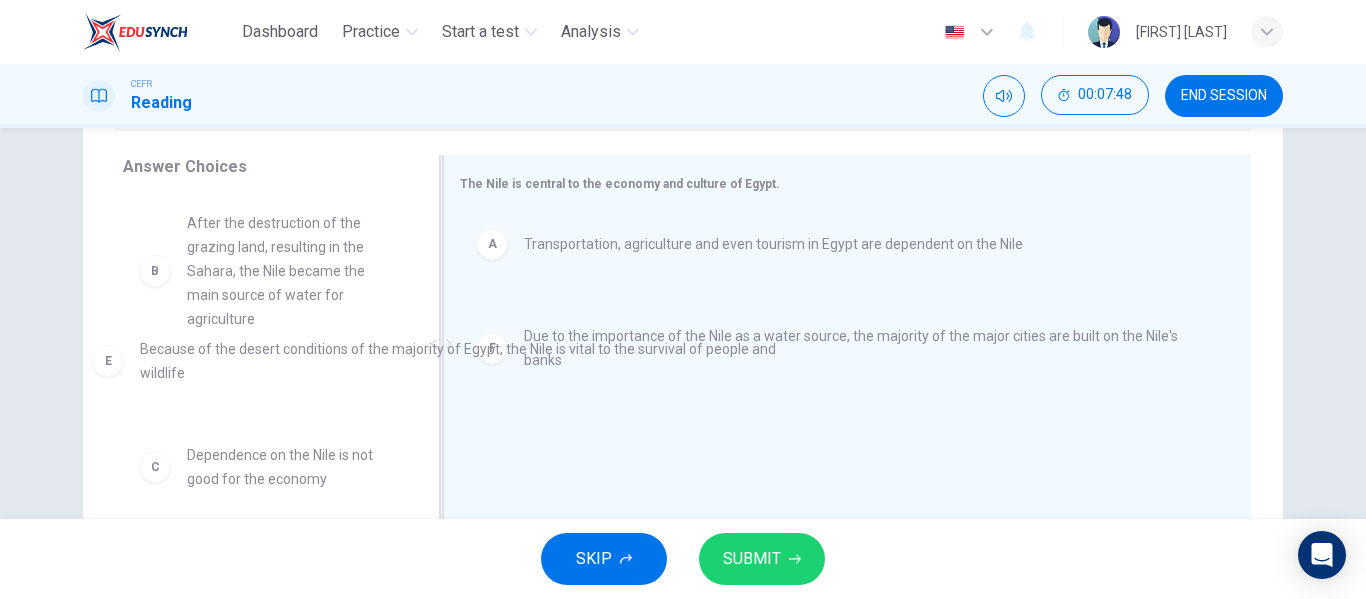 drag, startPoint x: 680, startPoint y: 328, endPoint x: 290, endPoint y: 357, distance: 391.07672 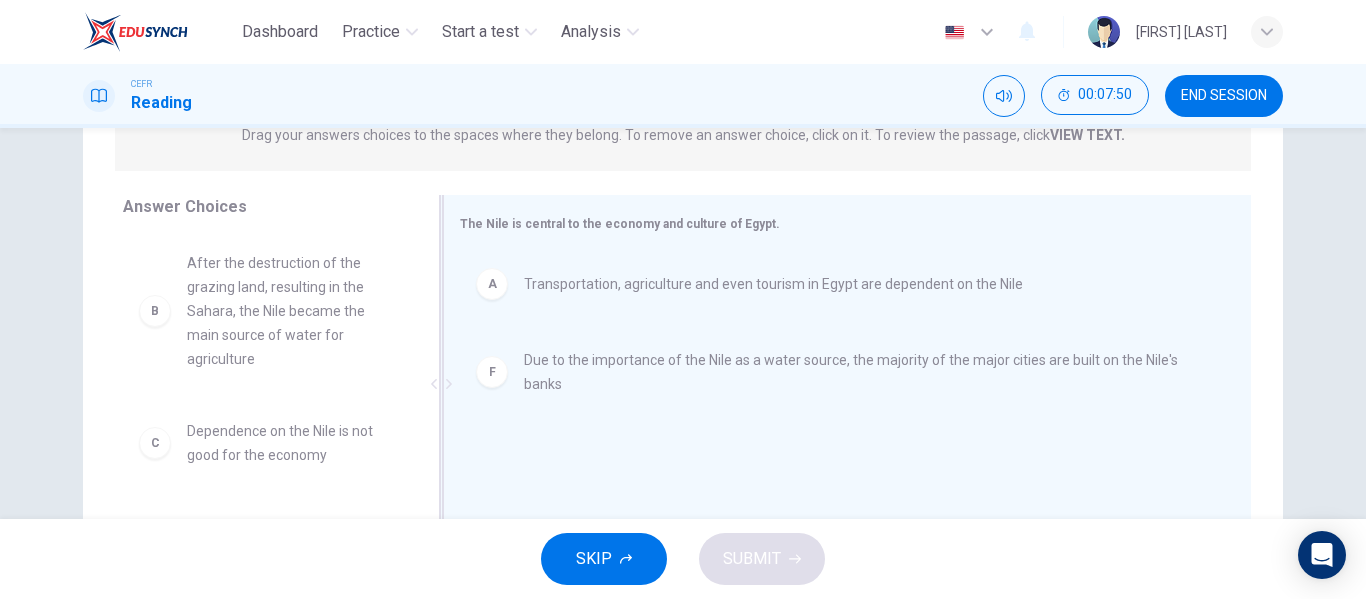 scroll, scrollTop: 277, scrollLeft: 0, axis: vertical 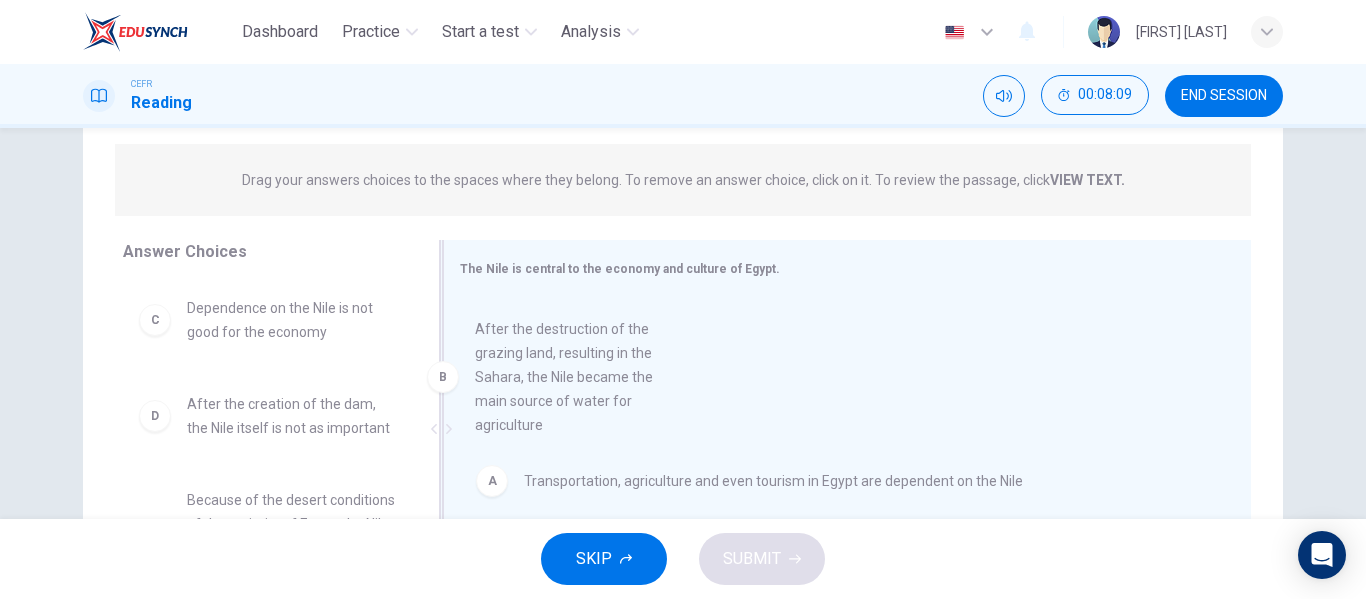 drag, startPoint x: 291, startPoint y: 354, endPoint x: 628, endPoint y: 376, distance: 337.71735 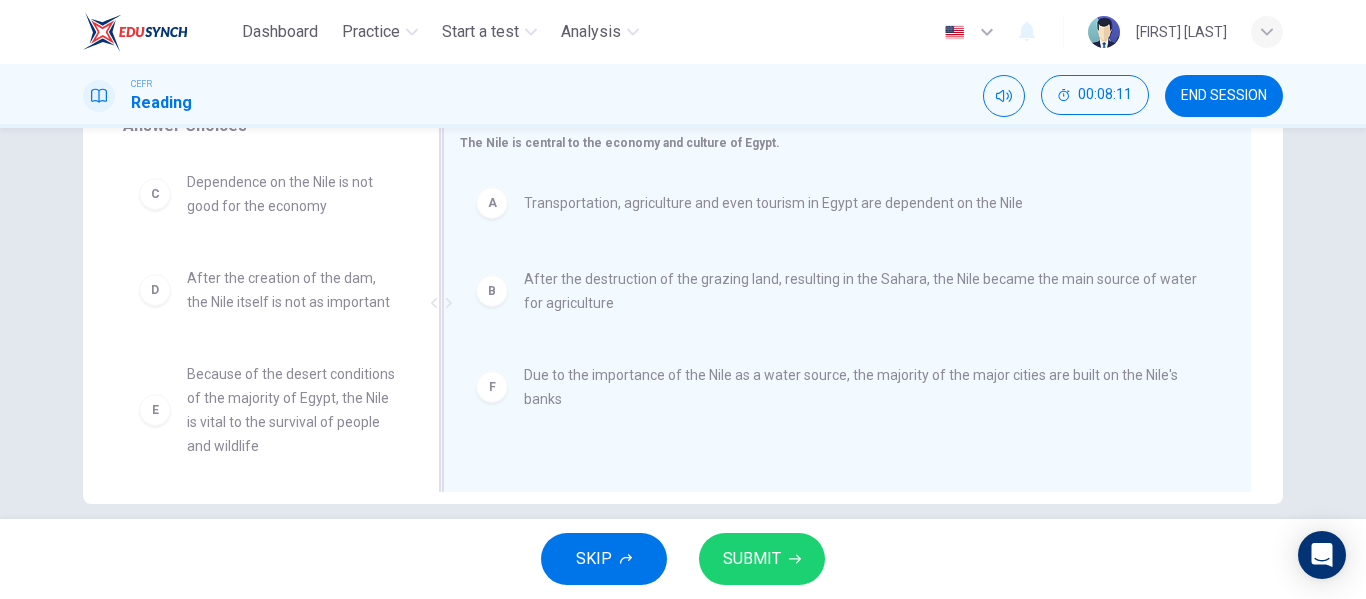 scroll, scrollTop: 360, scrollLeft: 0, axis: vertical 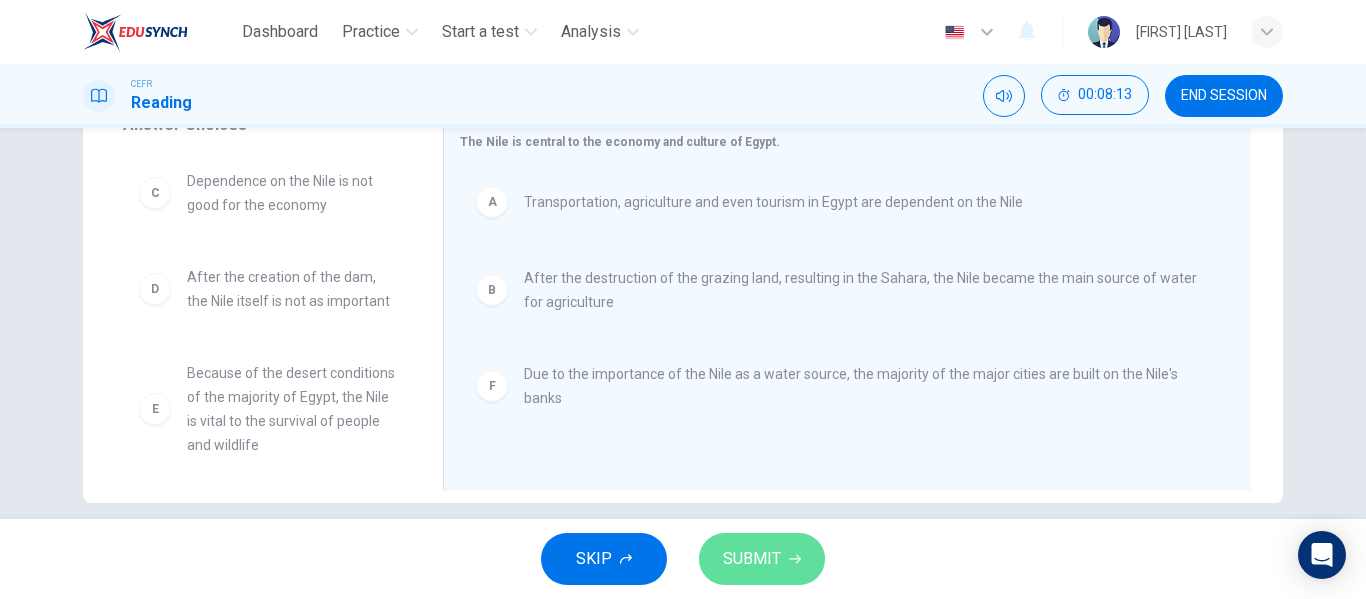 click on "SUBMIT" at bounding box center (752, 559) 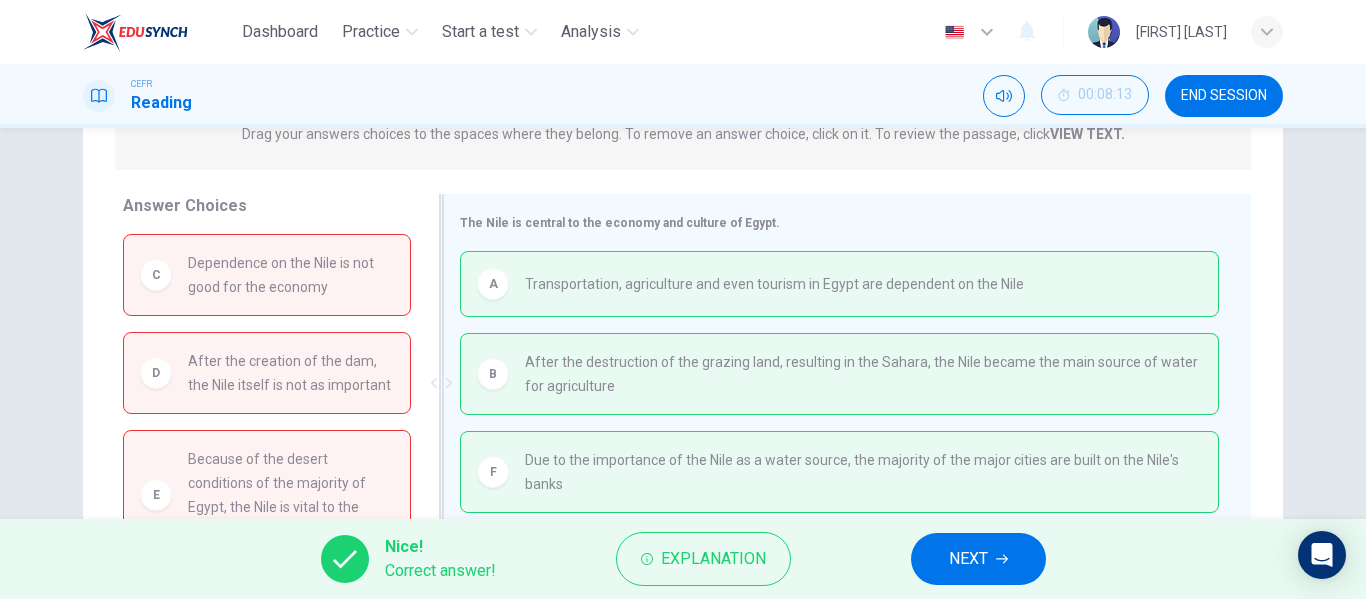 scroll, scrollTop: 384, scrollLeft: 0, axis: vertical 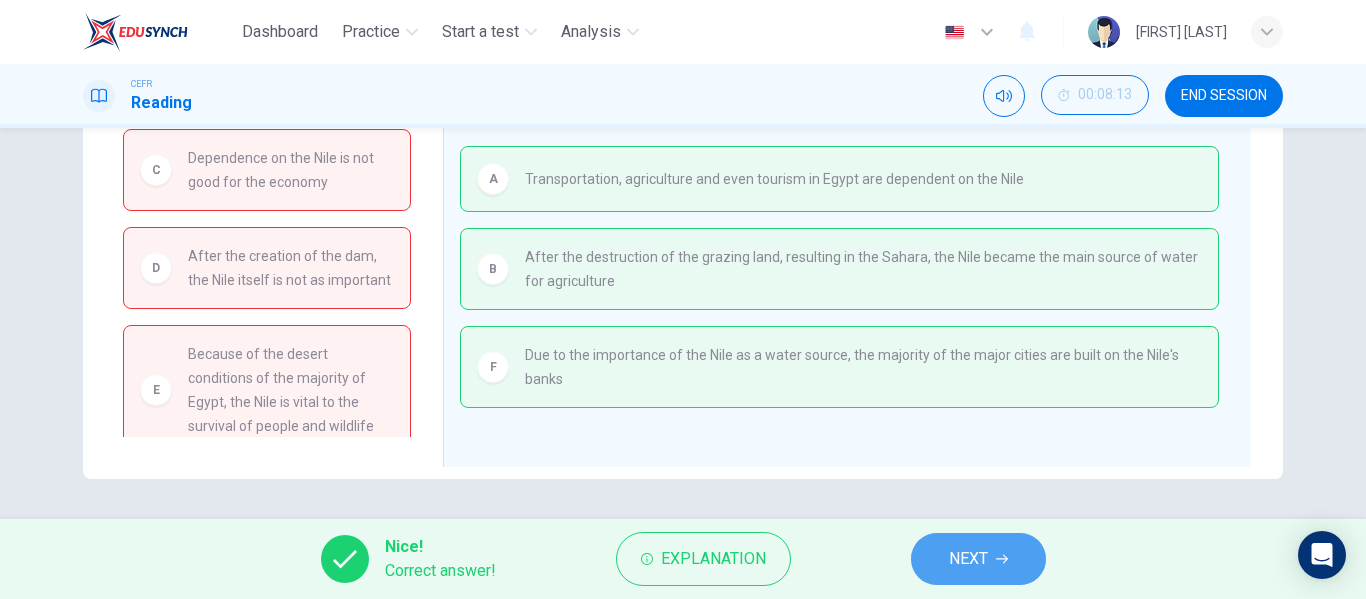 click on "NEXT" at bounding box center [968, 559] 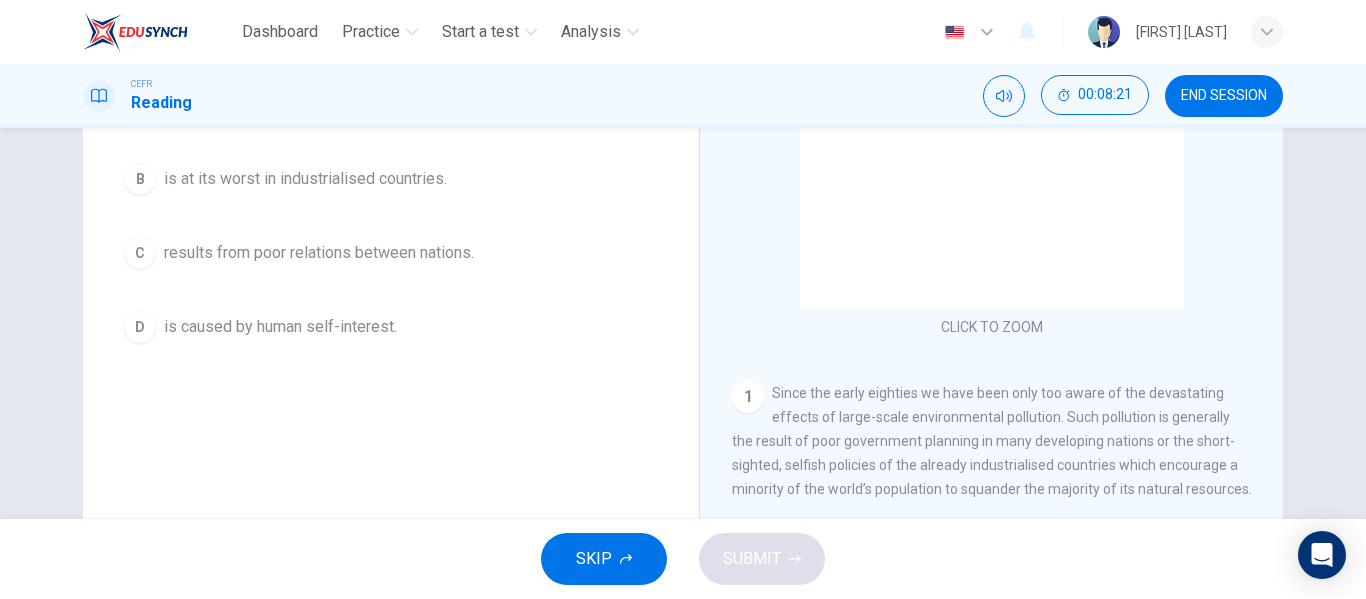 scroll, scrollTop: 0, scrollLeft: 0, axis: both 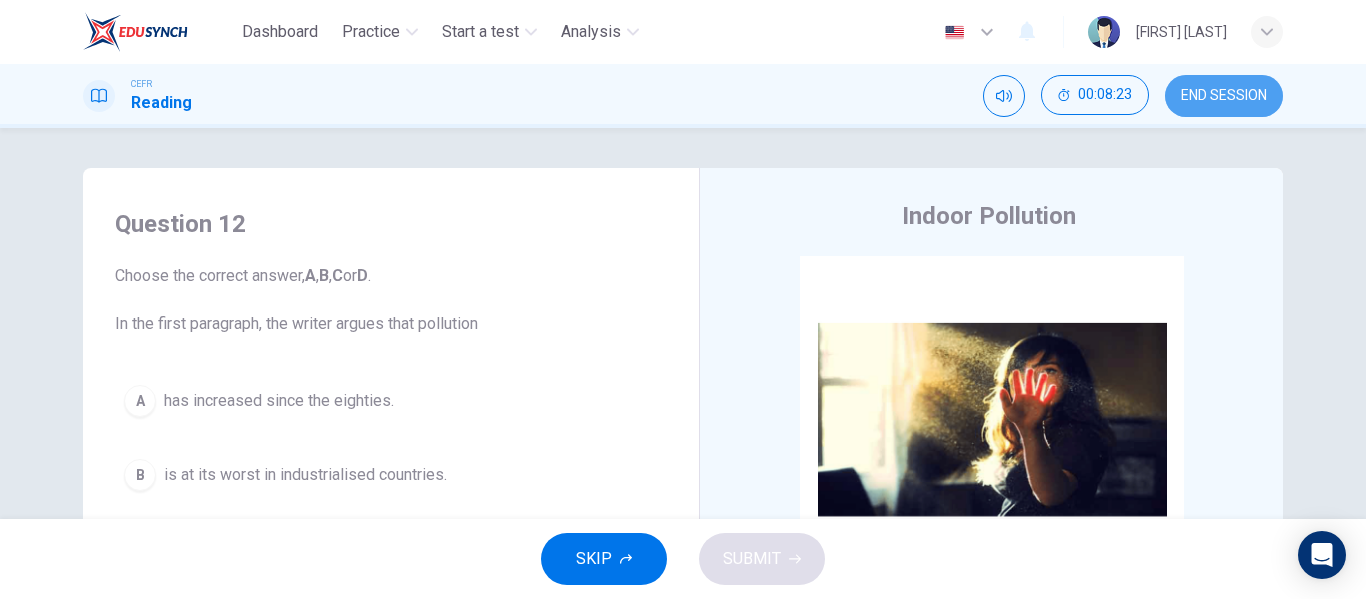 click on "END SESSION" at bounding box center (1224, 96) 